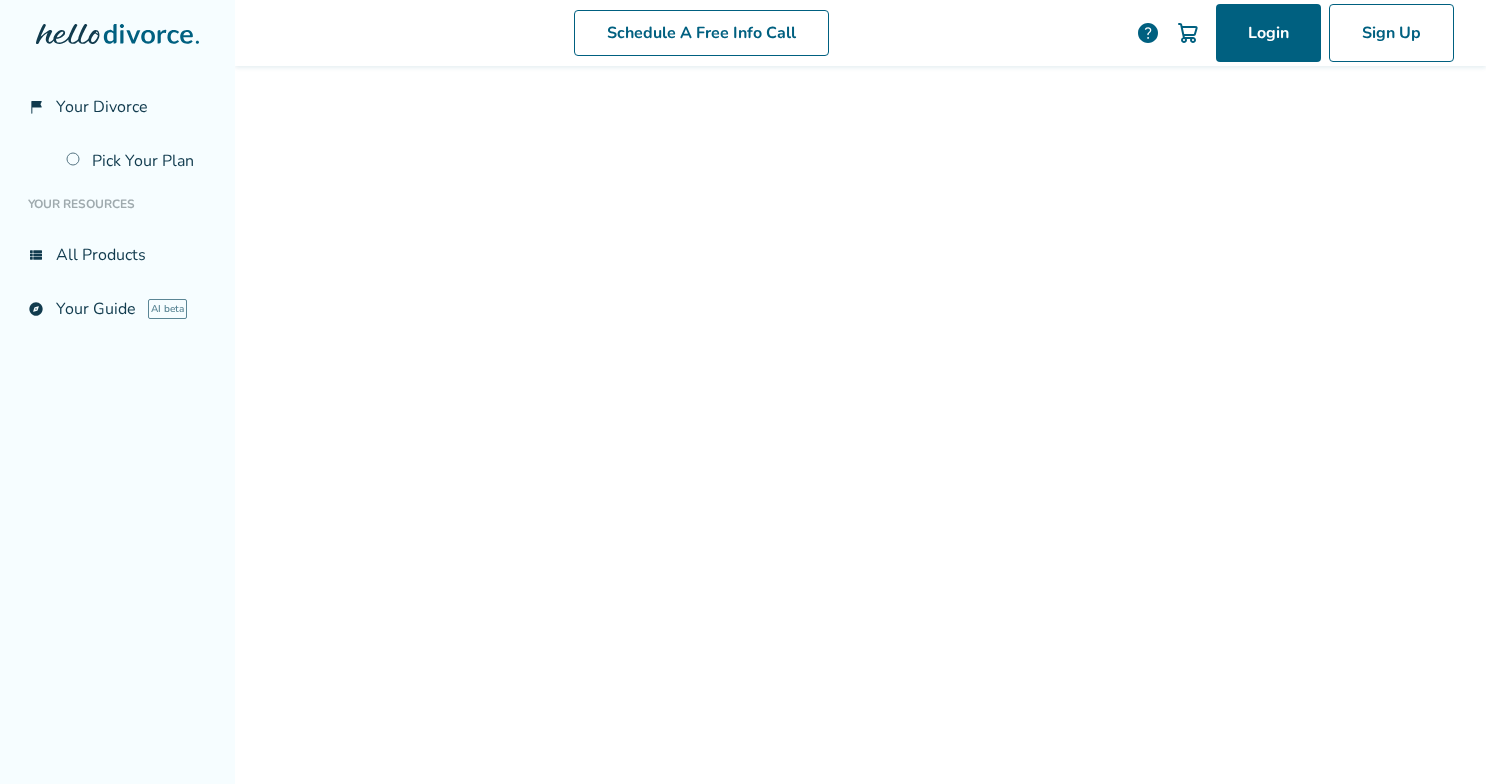scroll, scrollTop: 0, scrollLeft: 0, axis: both 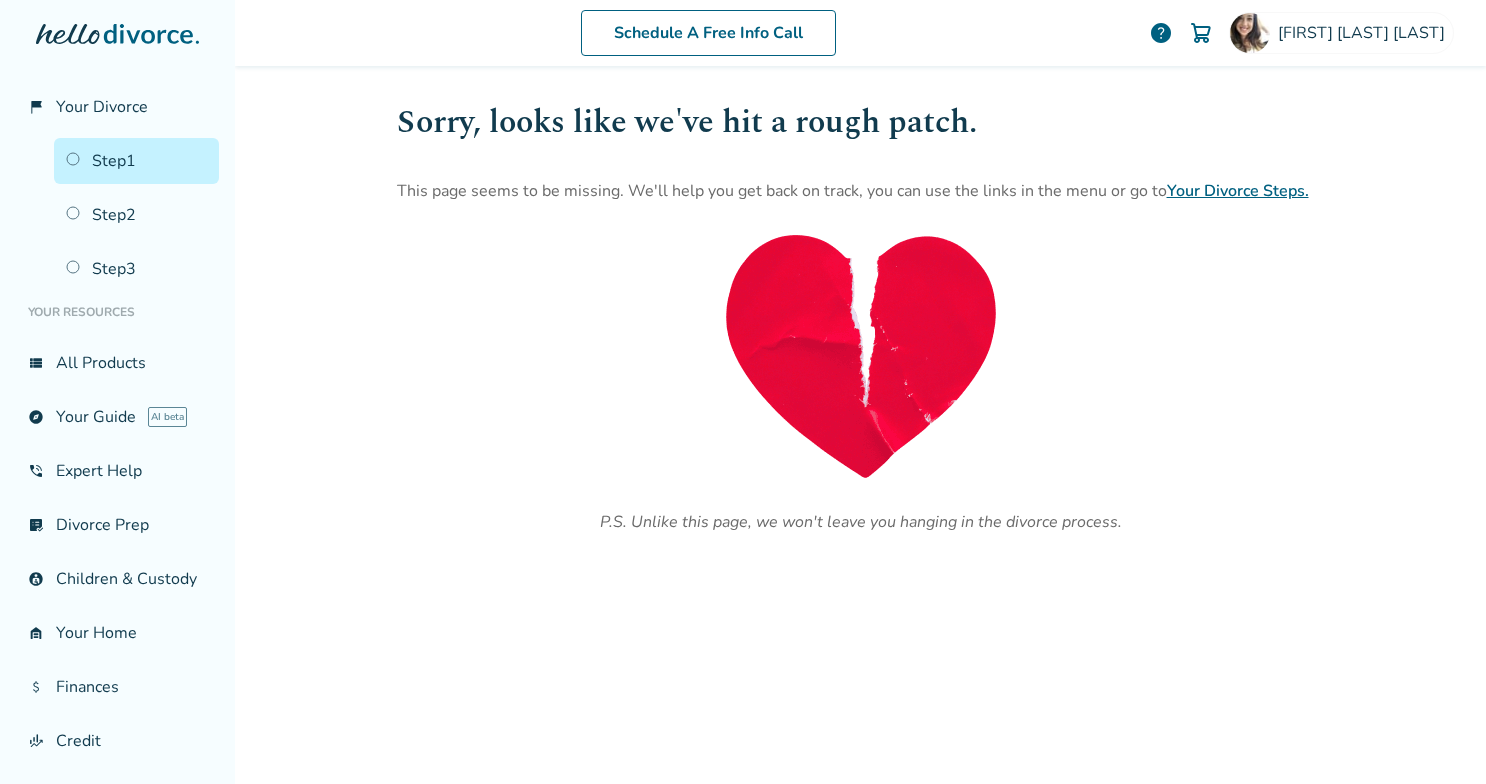 click on "Step  1" at bounding box center [136, 161] 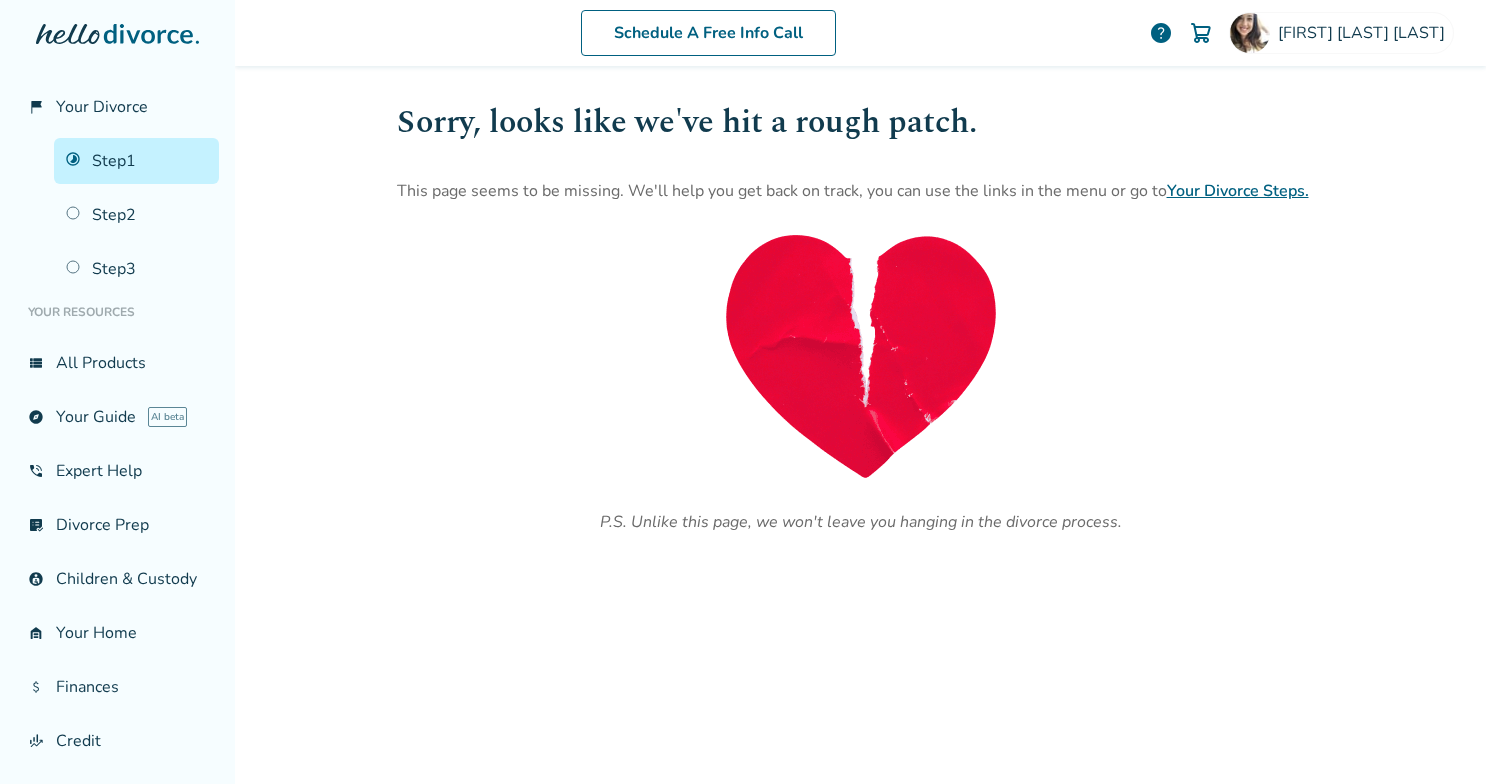 click on "Step  1" at bounding box center [136, 161] 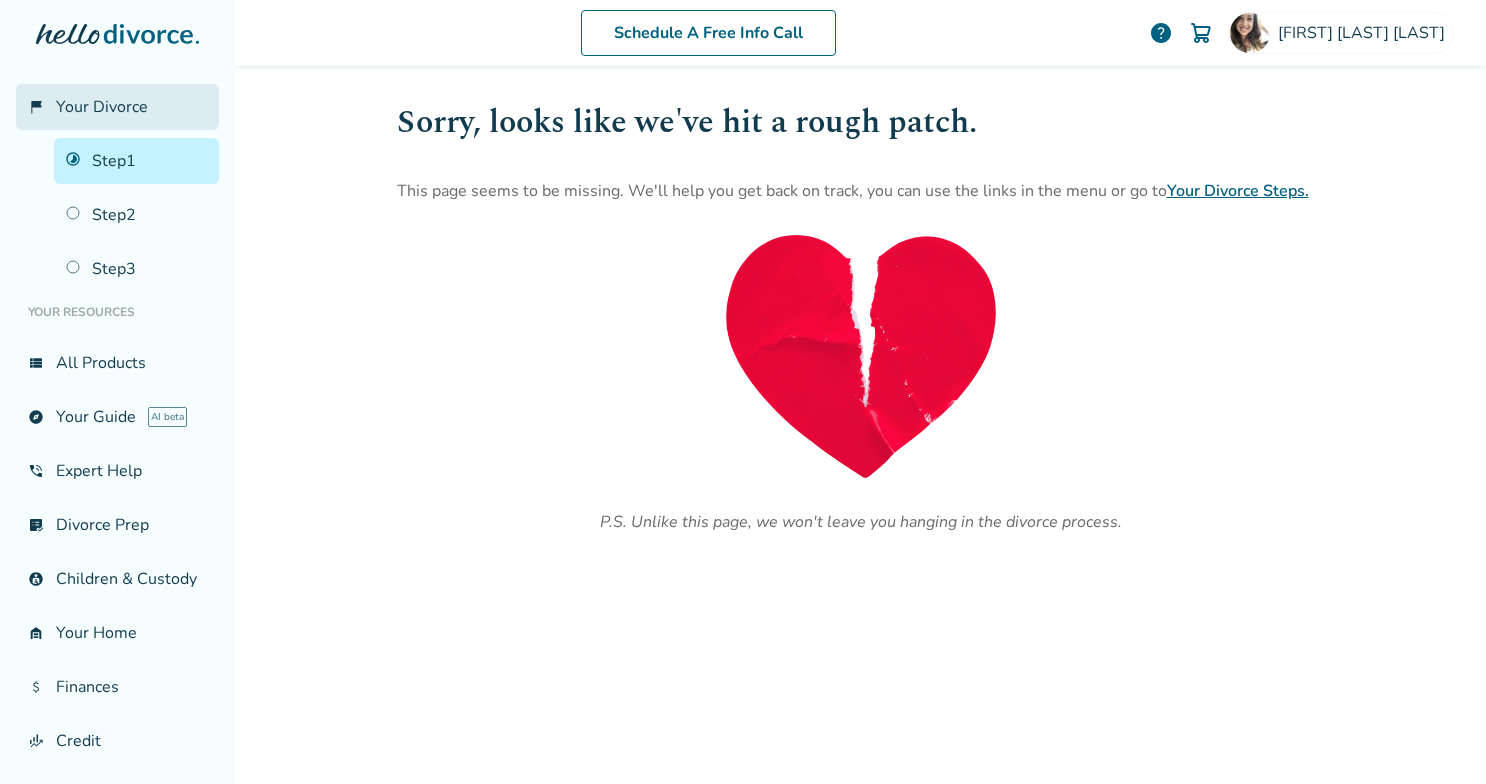 click on "Your Divorce" at bounding box center (102, 107) 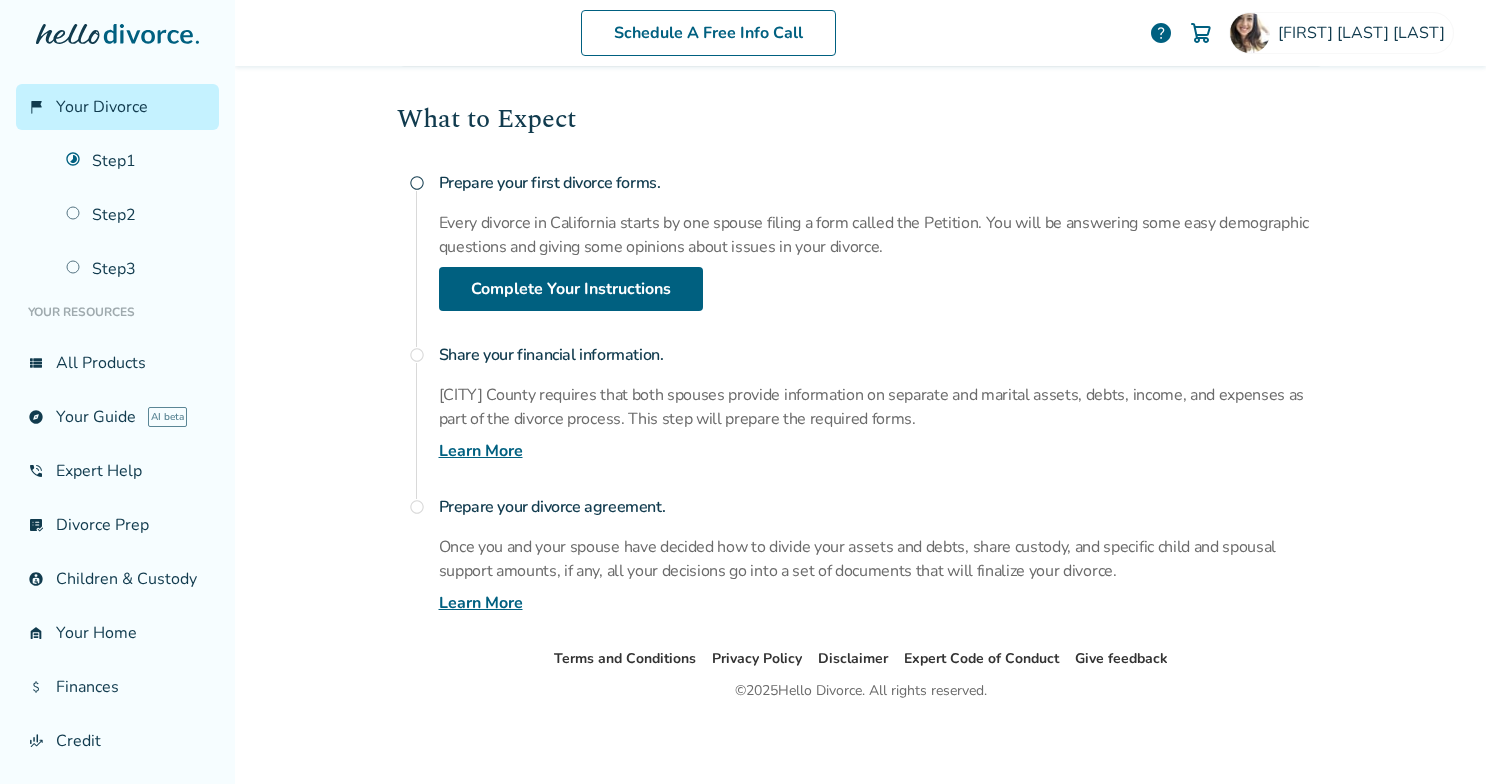 scroll, scrollTop: 213, scrollLeft: 0, axis: vertical 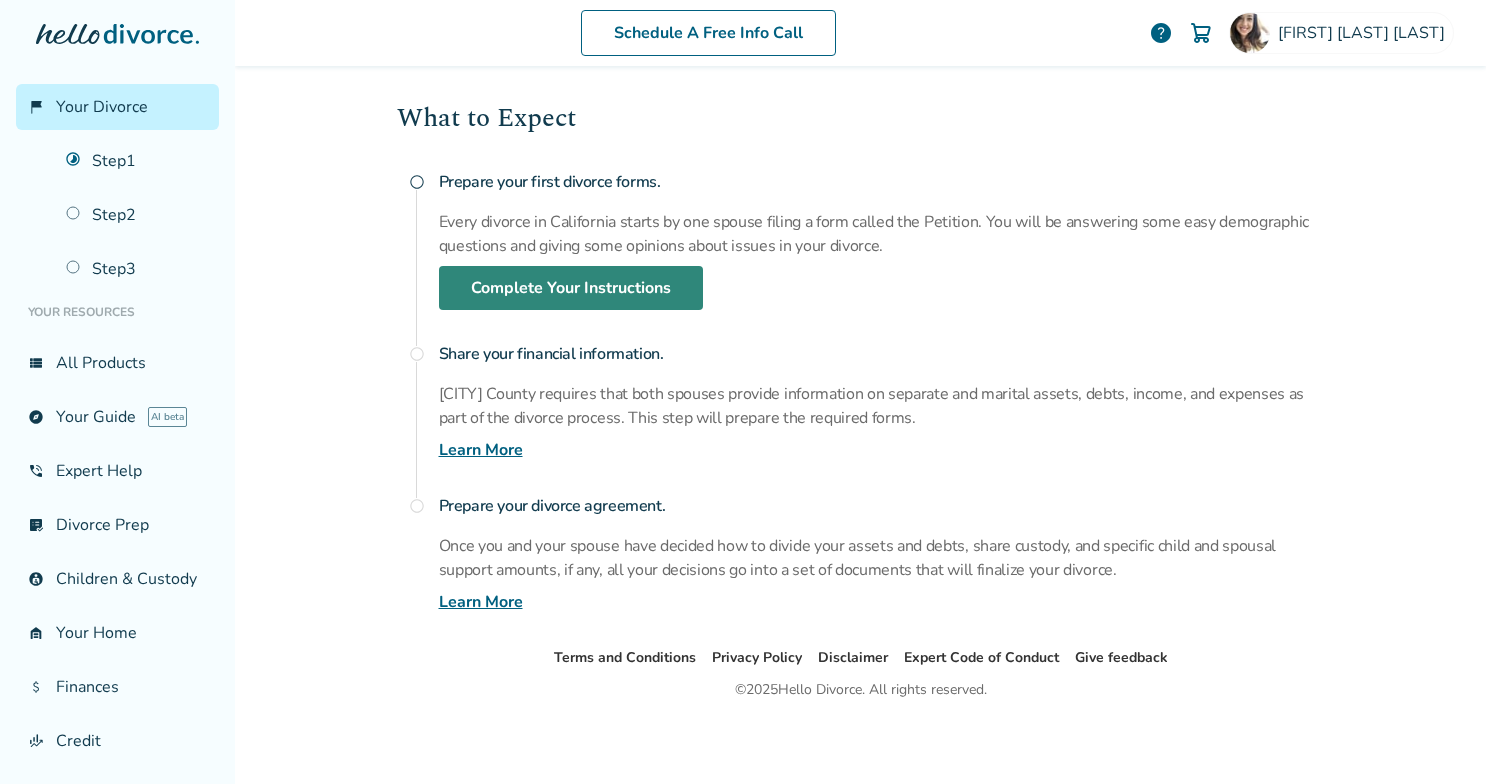 click on "Complete Your Instructions" at bounding box center (571, 288) 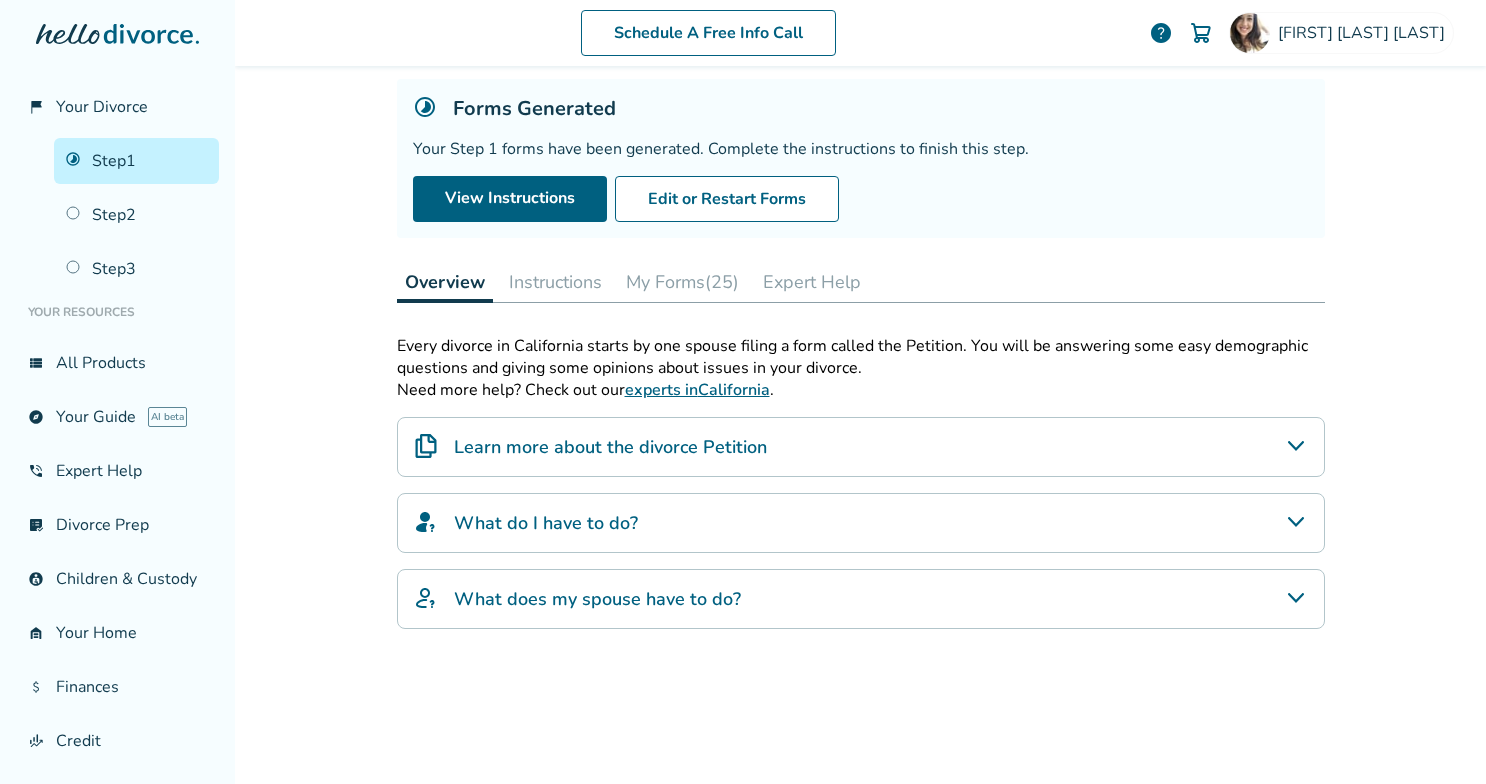 scroll, scrollTop: 120, scrollLeft: 0, axis: vertical 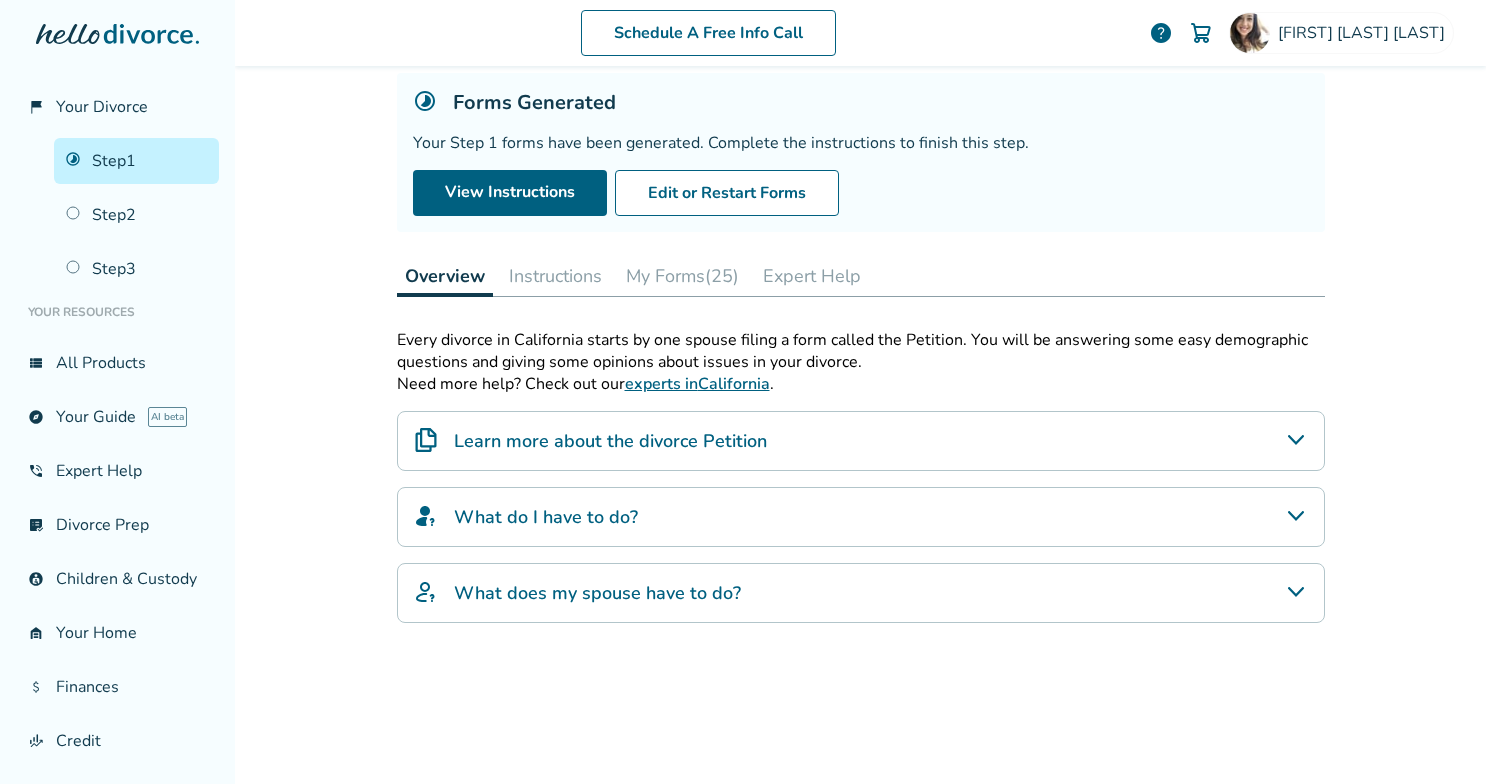 click on "My Forms  (25)" at bounding box center (682, 276) 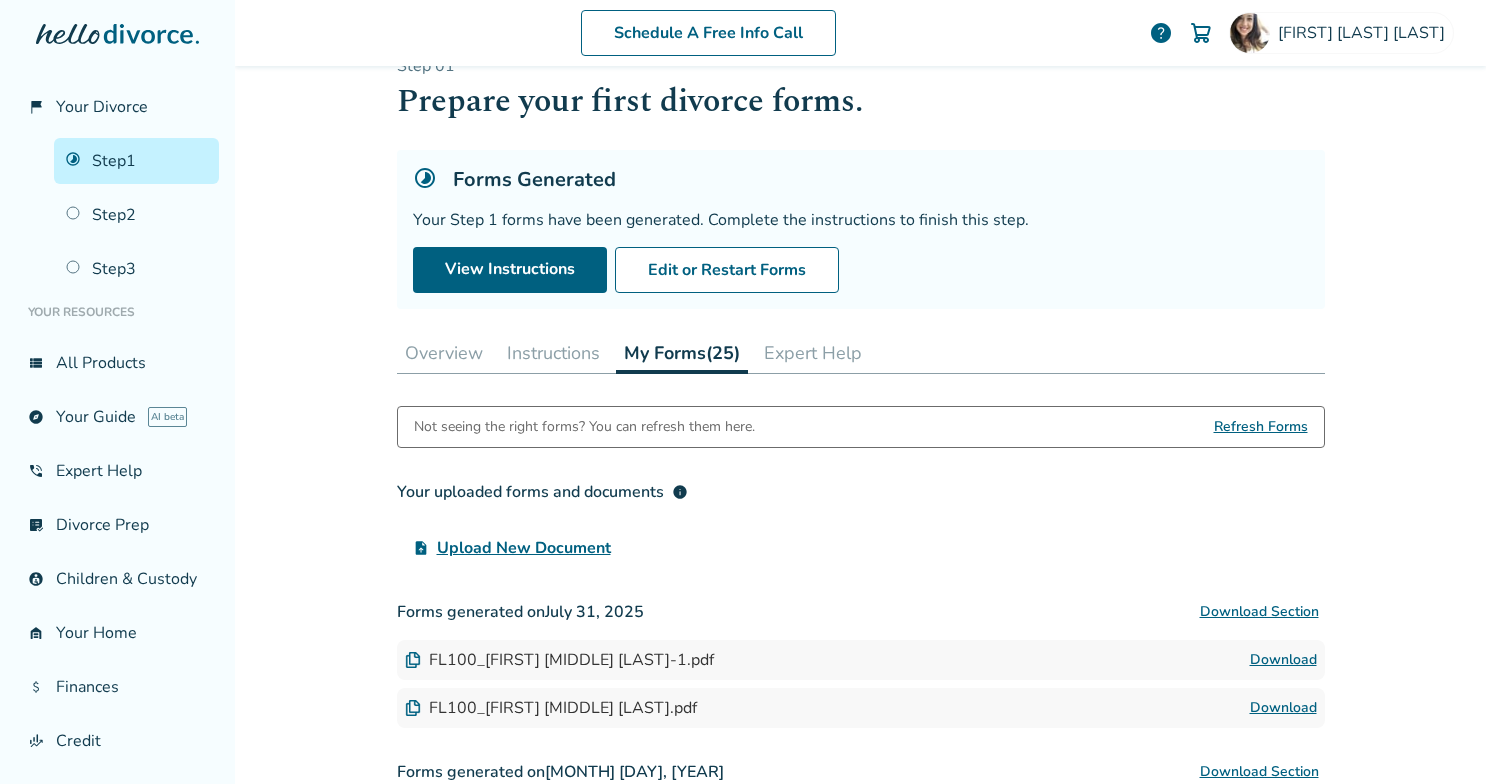 scroll, scrollTop: 47, scrollLeft: 0, axis: vertical 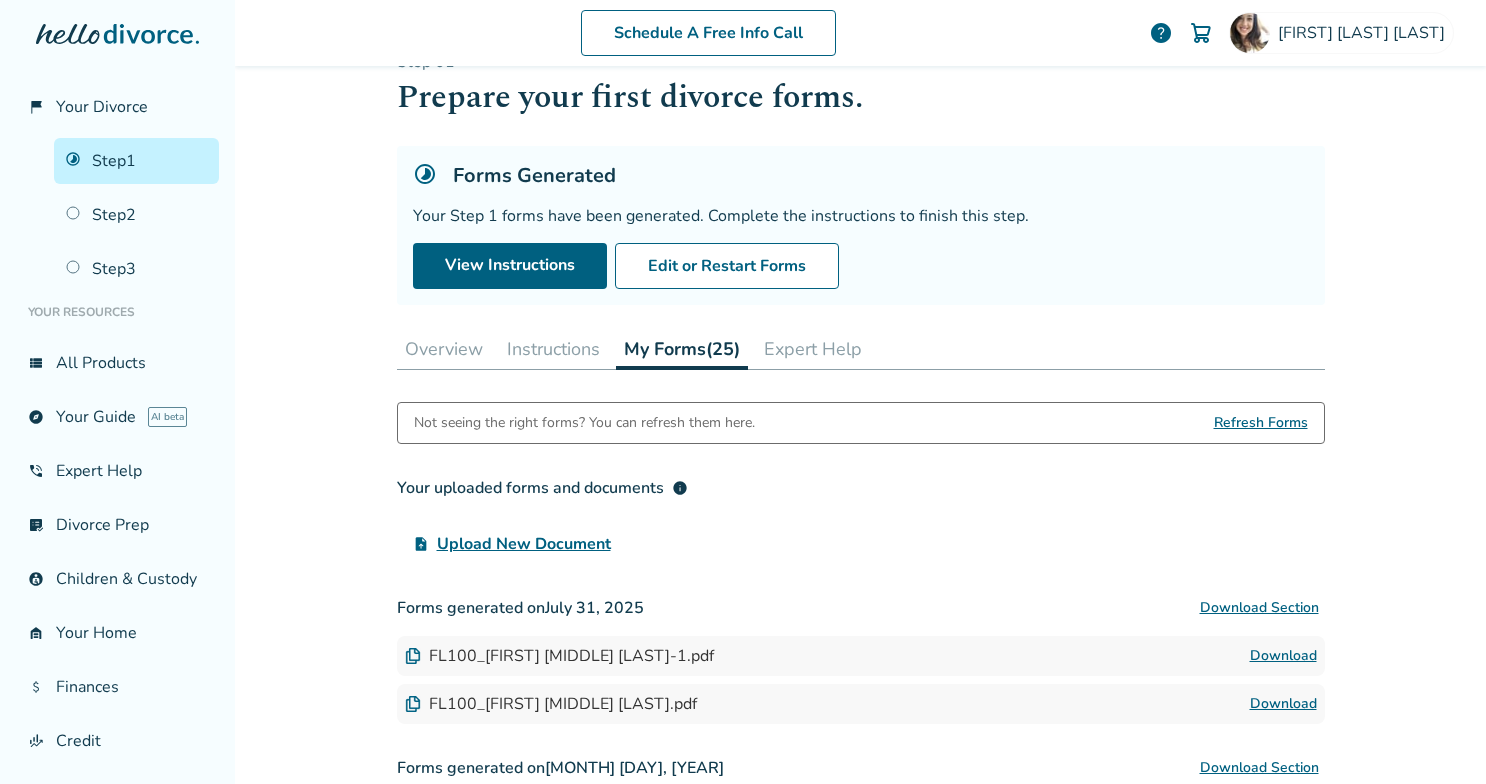 click on "Expert Help" at bounding box center (813, 349) 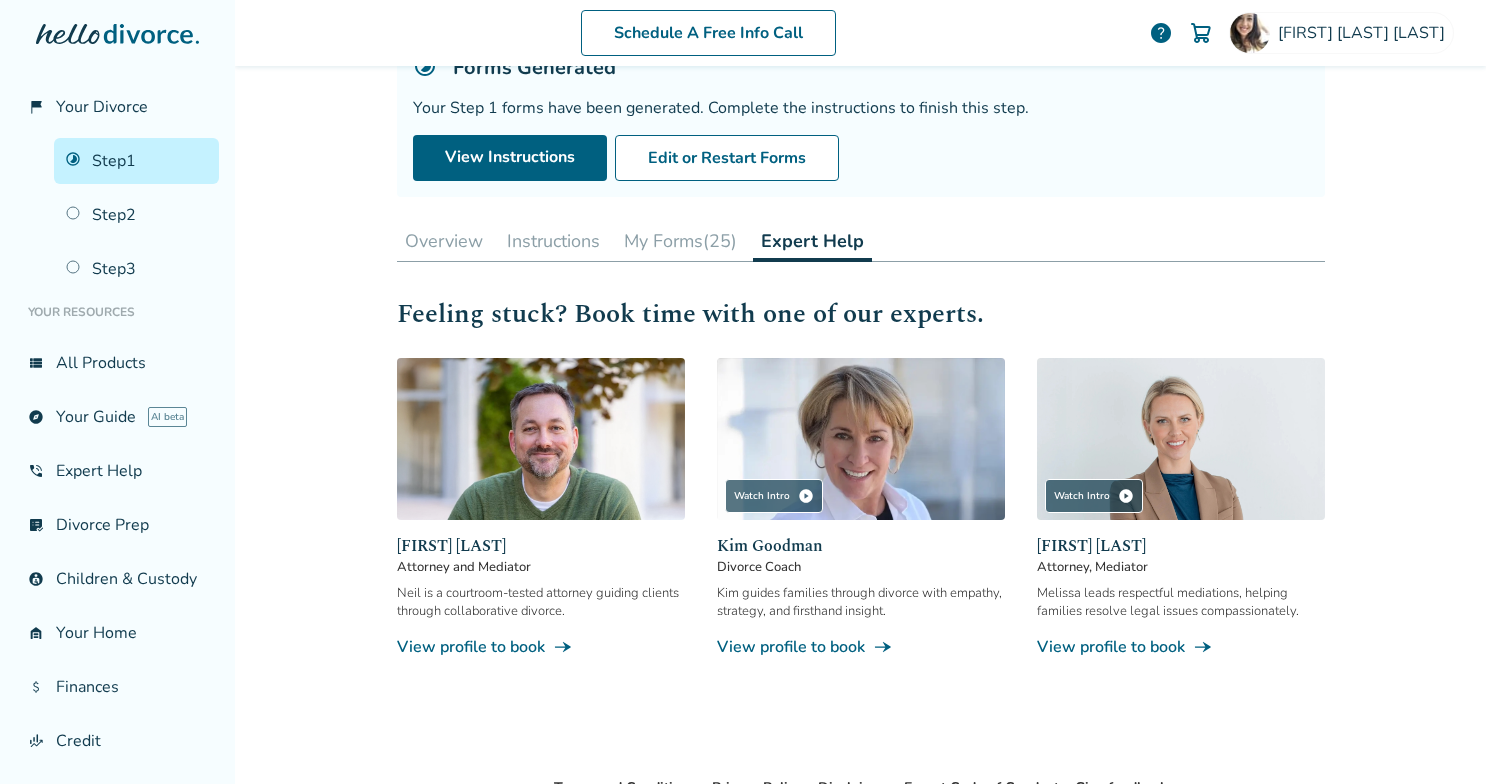 scroll, scrollTop: 99, scrollLeft: 0, axis: vertical 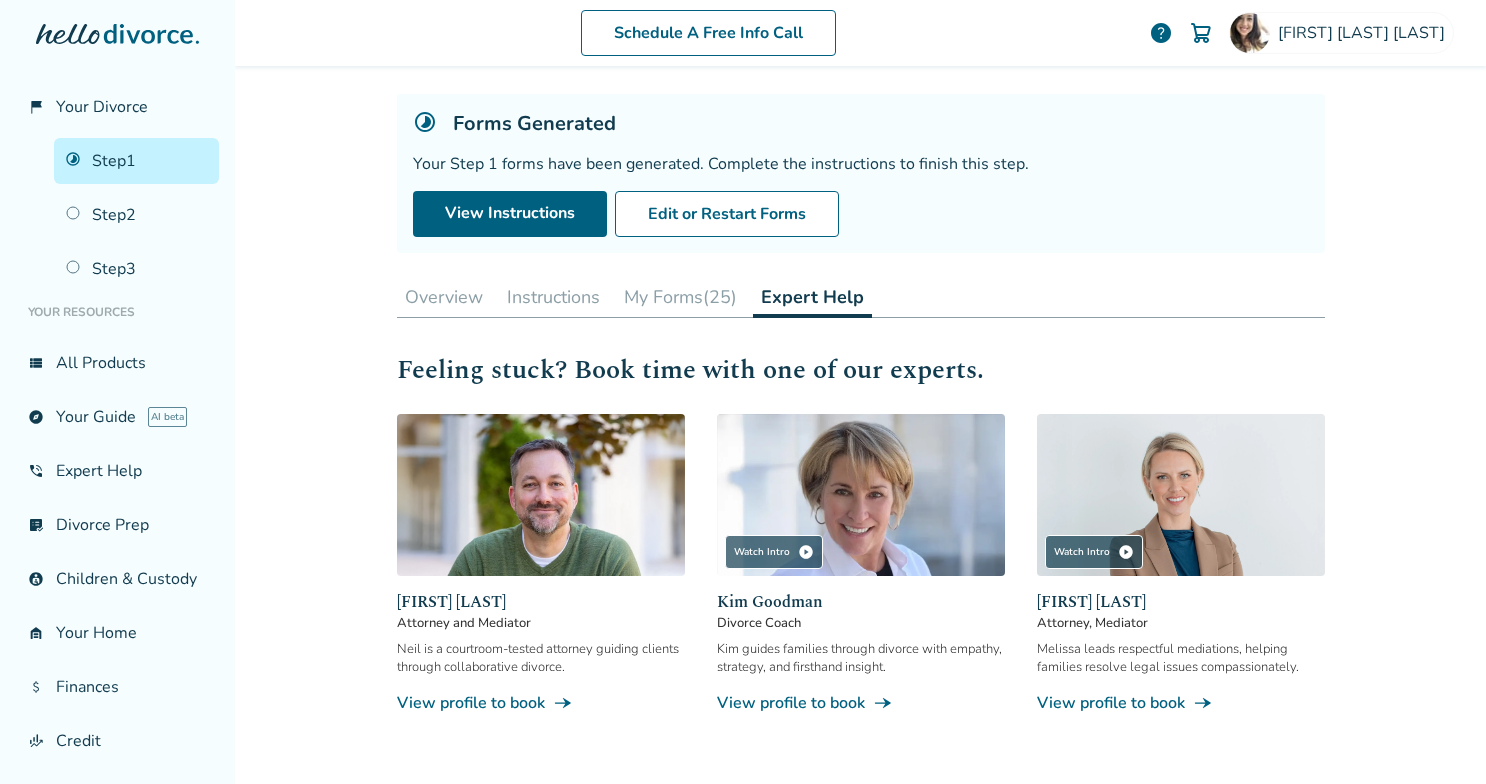 click on "My Forms  (25)" at bounding box center (680, 297) 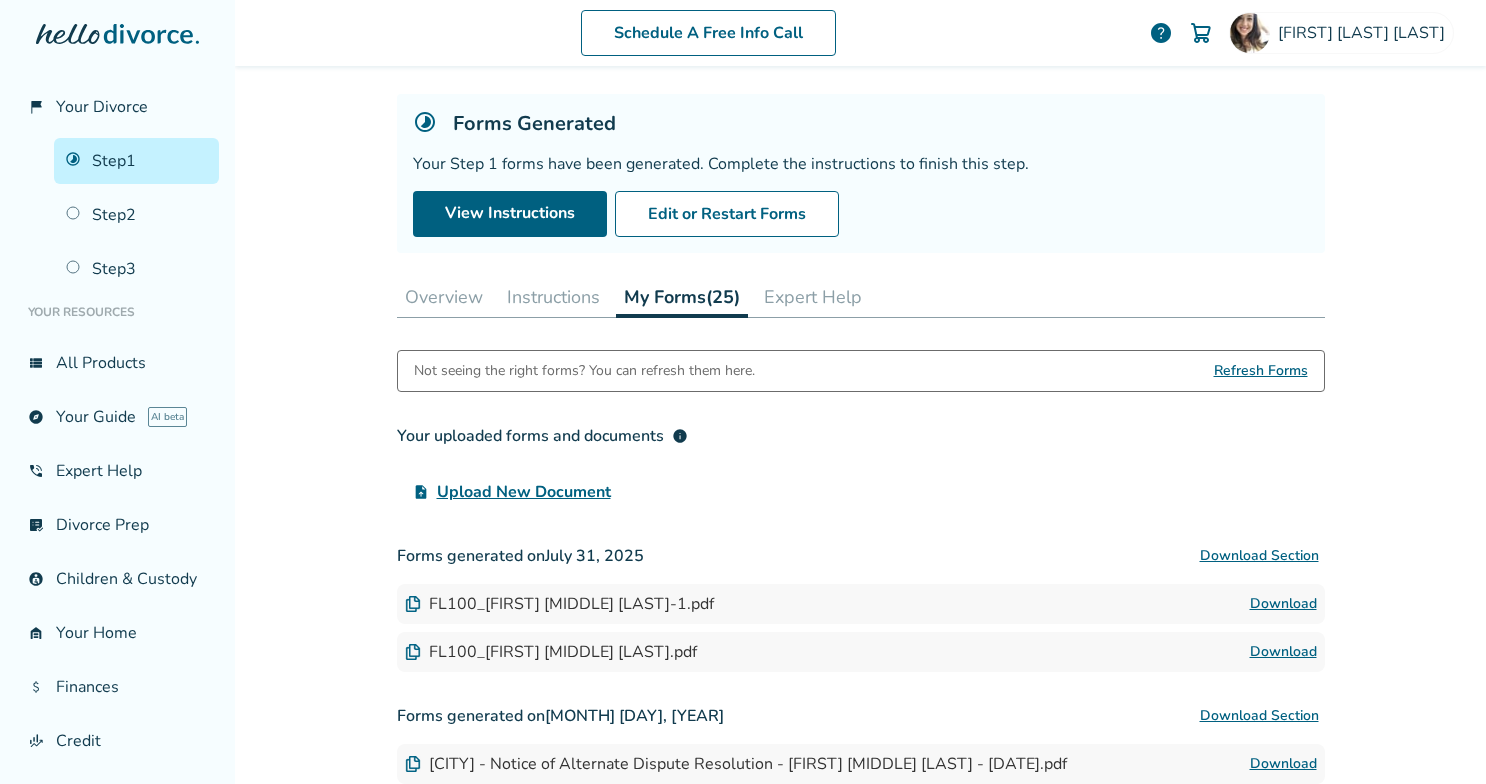 click on "Instructions" at bounding box center (553, 297) 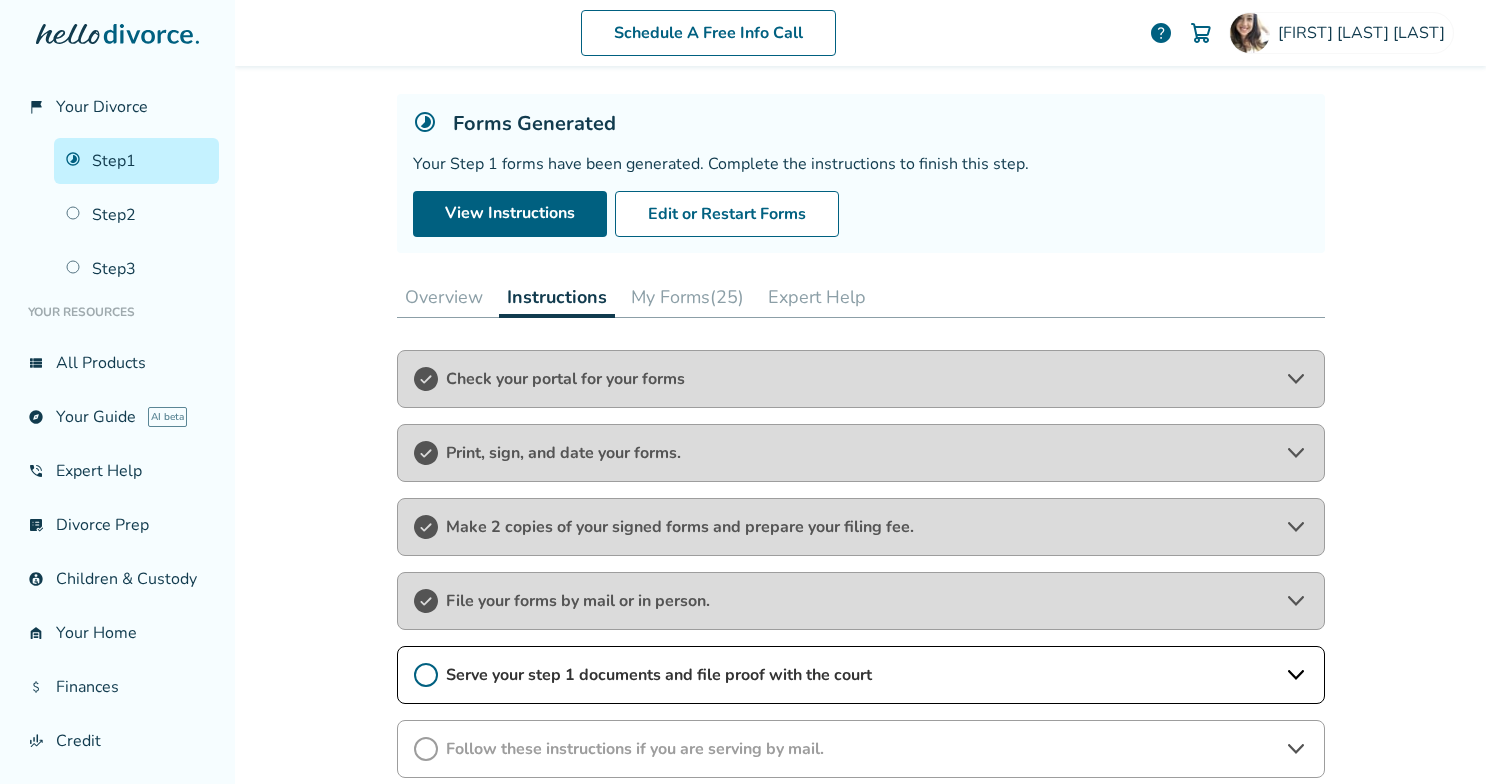 click on "Check your portal for your forms" at bounding box center [861, 379] 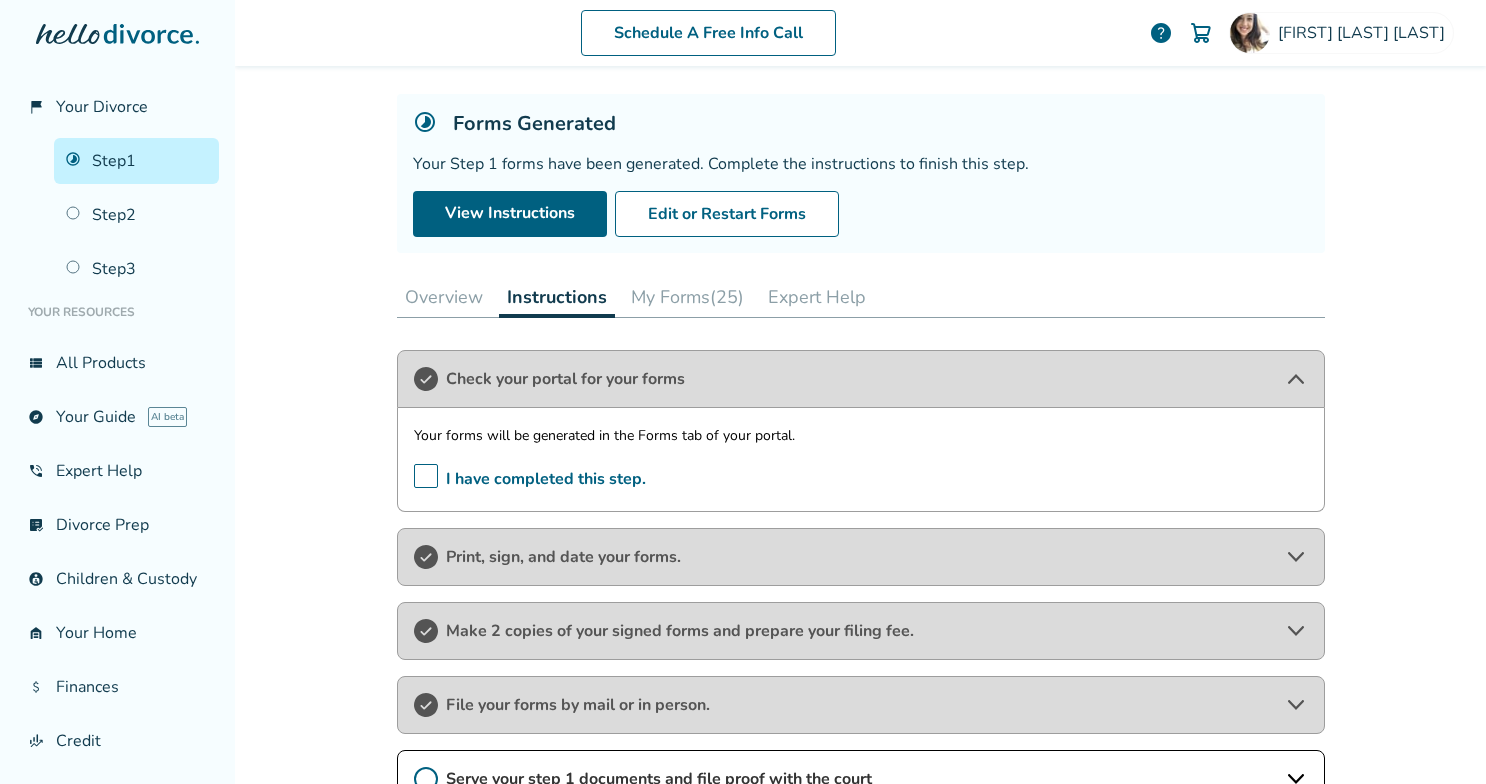 click on "I have completed this step." at bounding box center [530, 479] 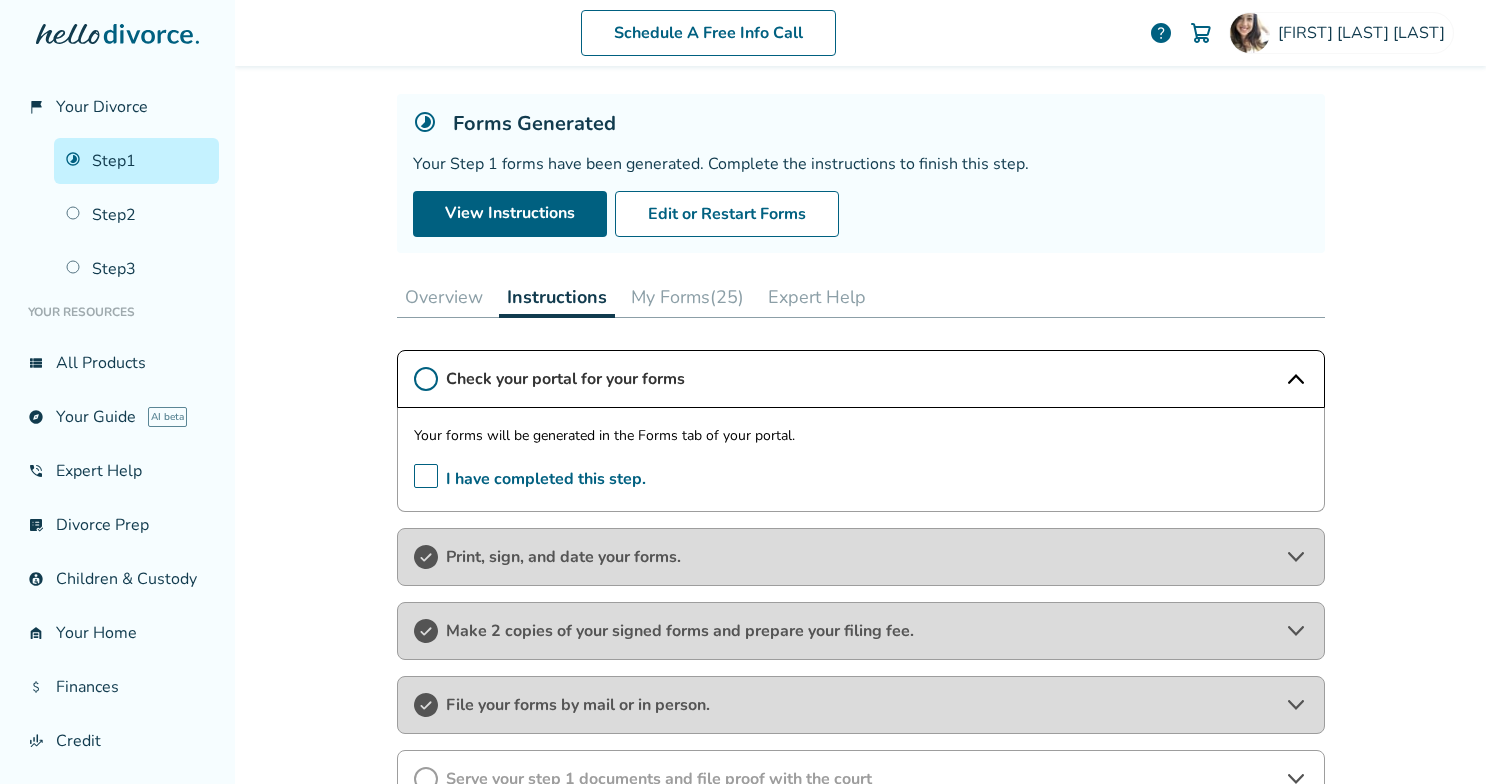click on "Print, sign, and date your forms." at bounding box center [861, 557] 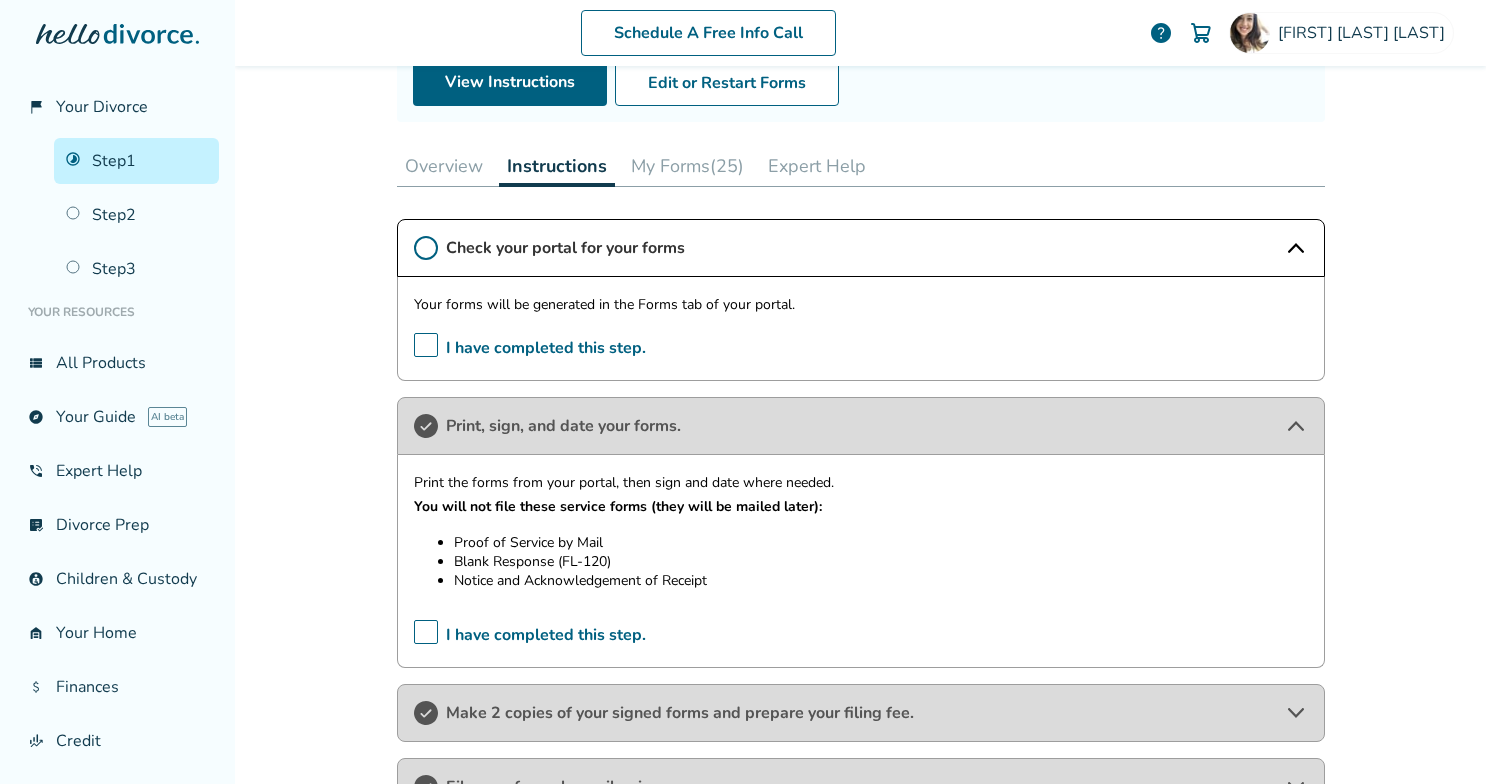 click on "I have completed this step." at bounding box center (530, 635) 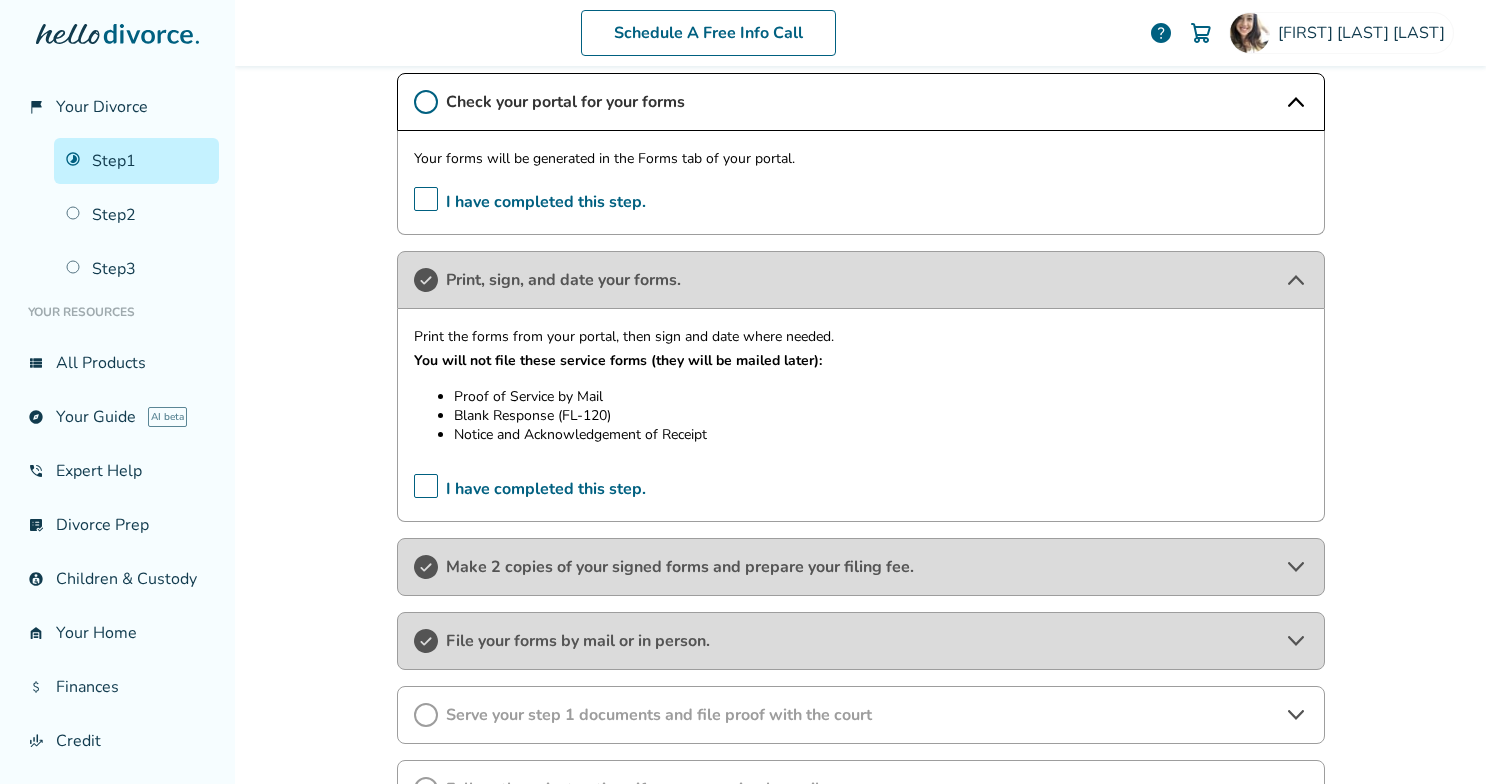 scroll, scrollTop: 382, scrollLeft: 0, axis: vertical 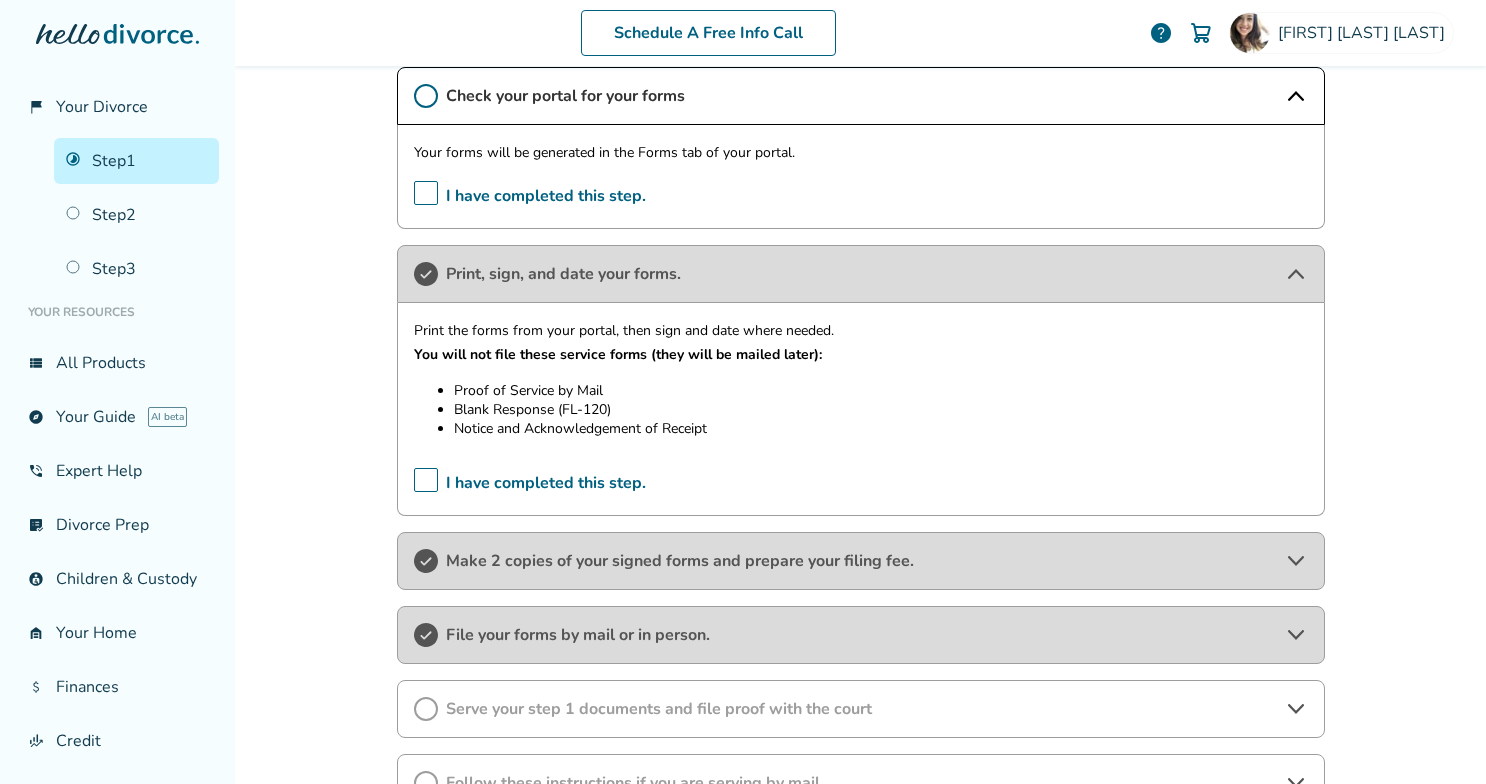 click on "Make 2 copies of your signed forms and prepare your filing fee." at bounding box center [861, 561] 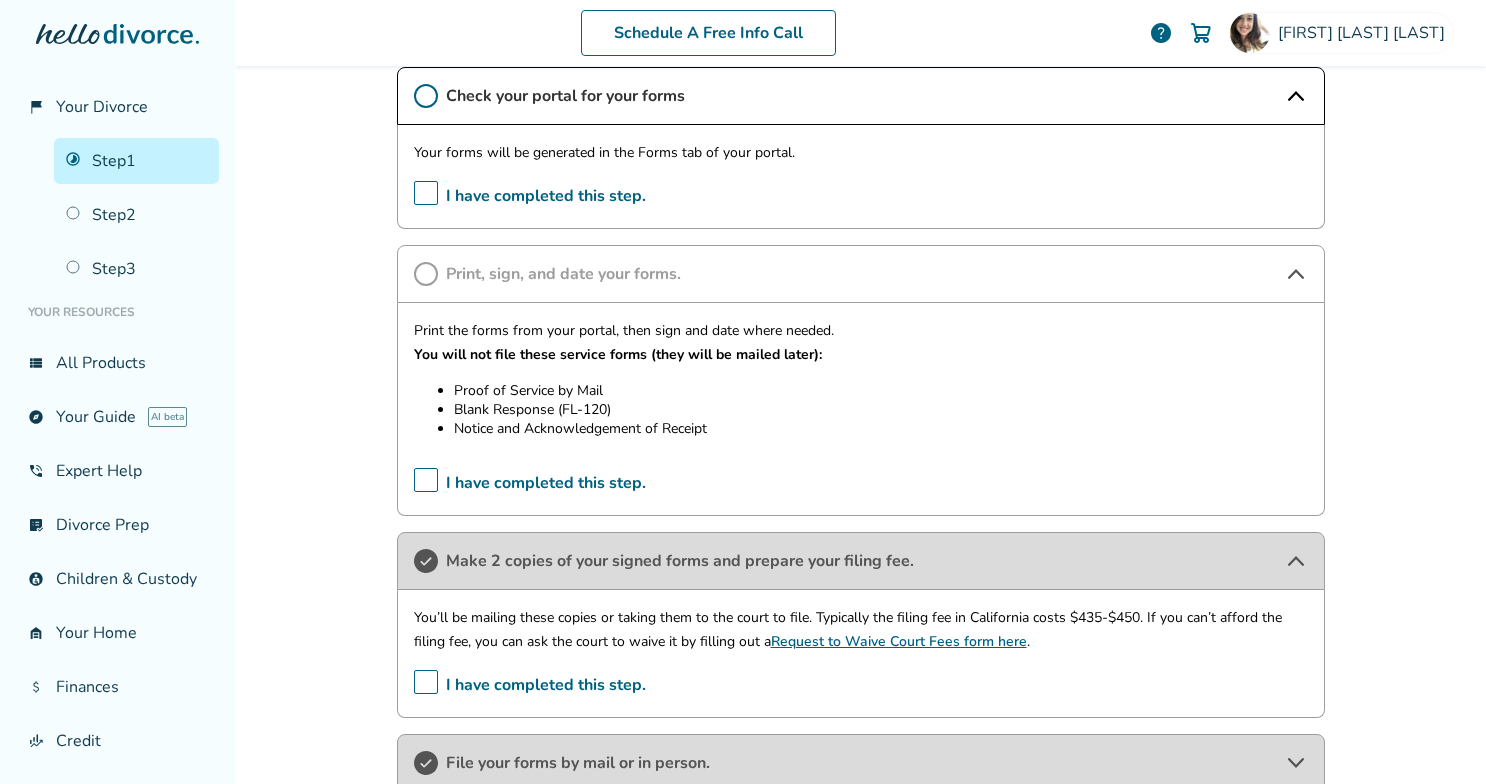 click on "You’ll be mailing these copies or taking them to the court to file. Typically the filing fee in California costs $435-$450. If you can’t afford the filing fee, you can ask the court to waive it by filling out a  Request to Waive Court Fees form here . I have completed this step." at bounding box center (861, 654) 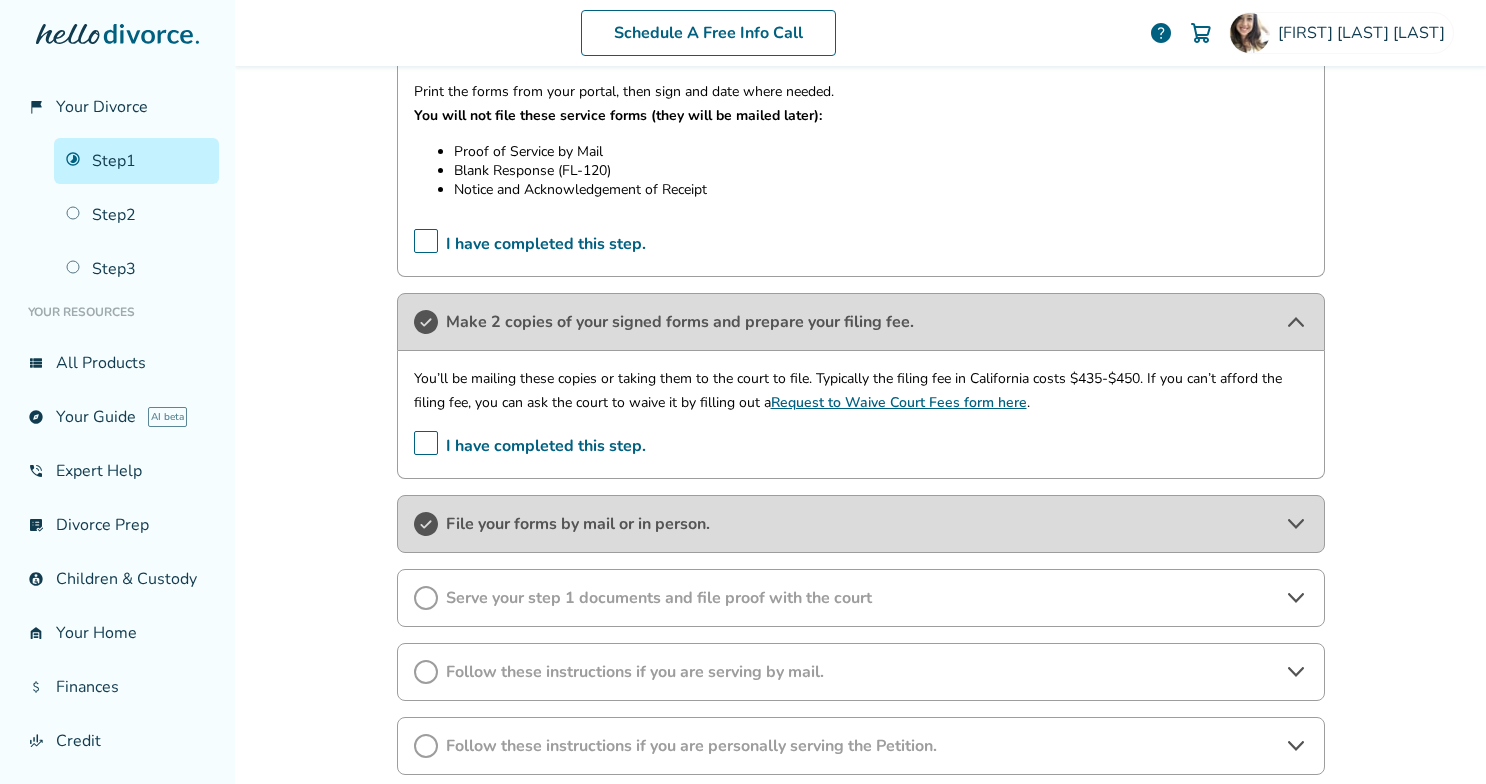 scroll, scrollTop: 634, scrollLeft: 0, axis: vertical 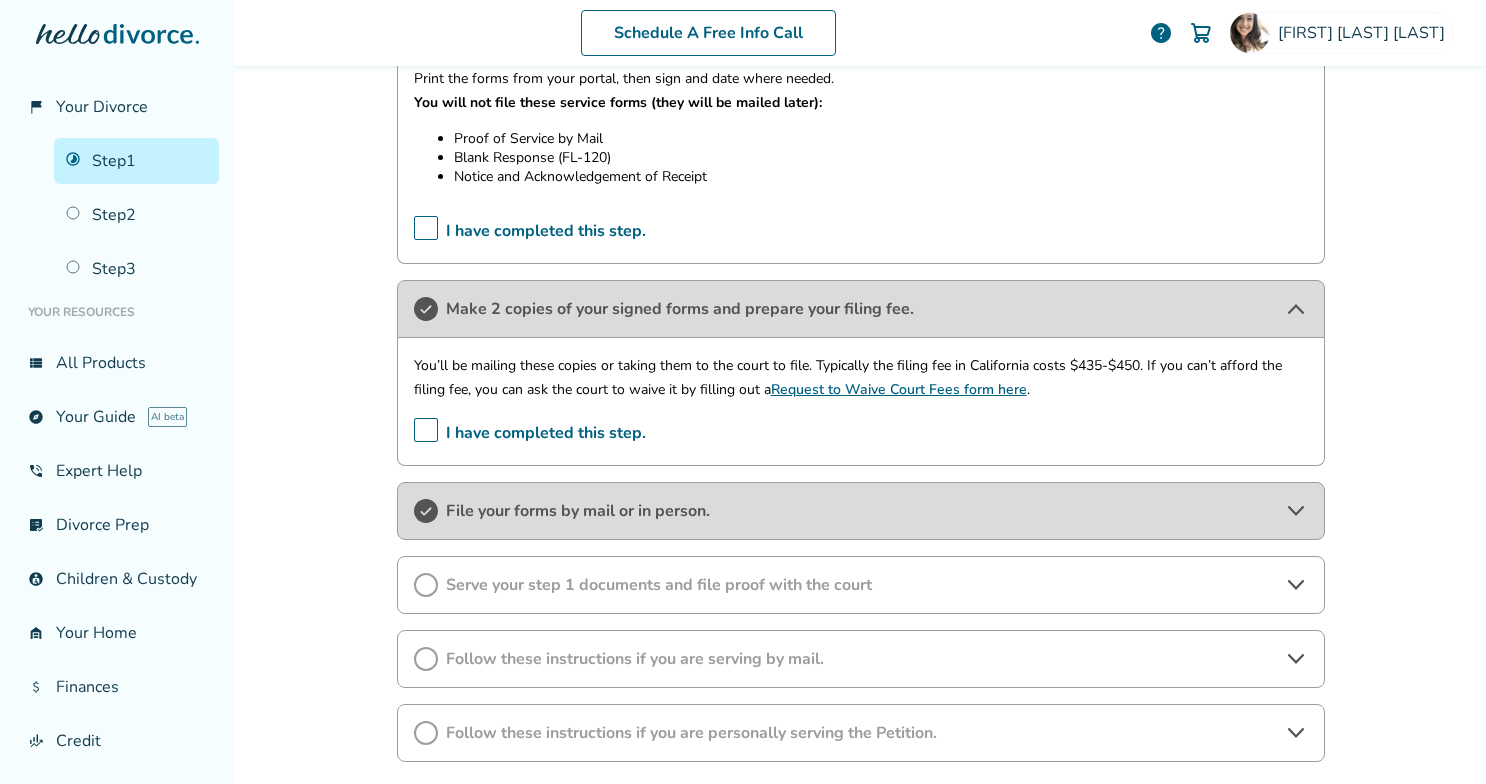 click on "I have completed this step." at bounding box center (530, 433) 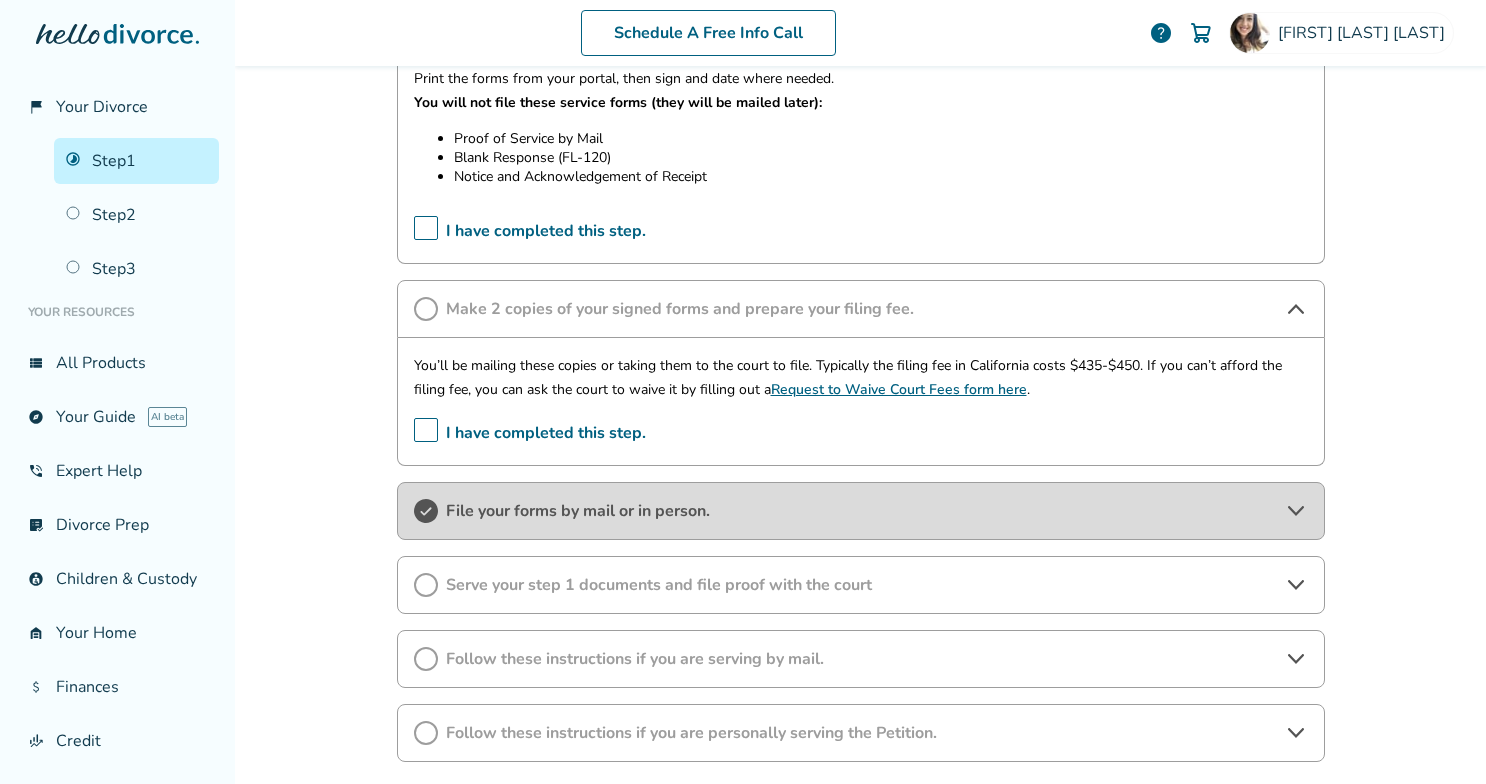 click on "File your forms by mail or in person." at bounding box center [861, 511] 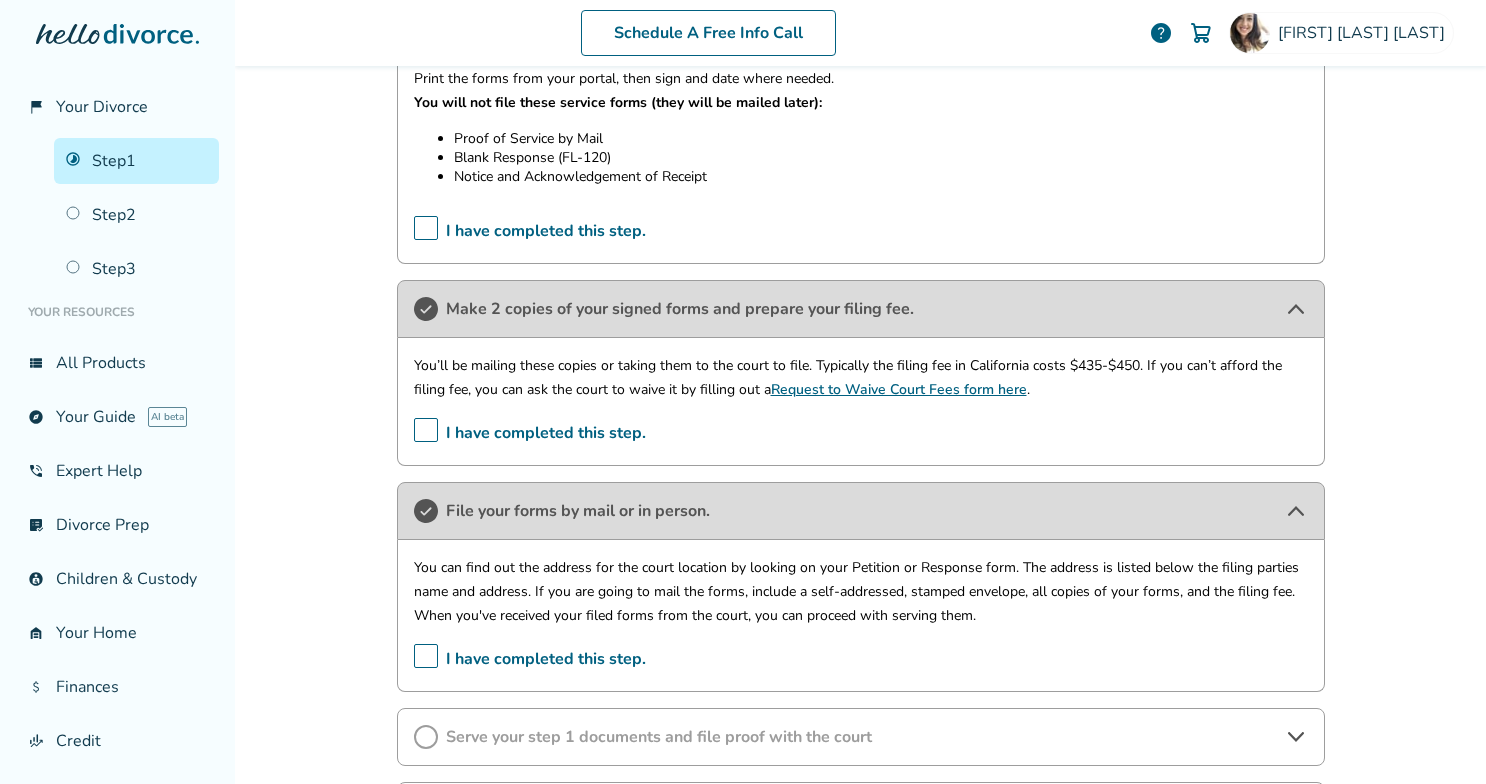 click on "I have completed this step." at bounding box center [530, 659] 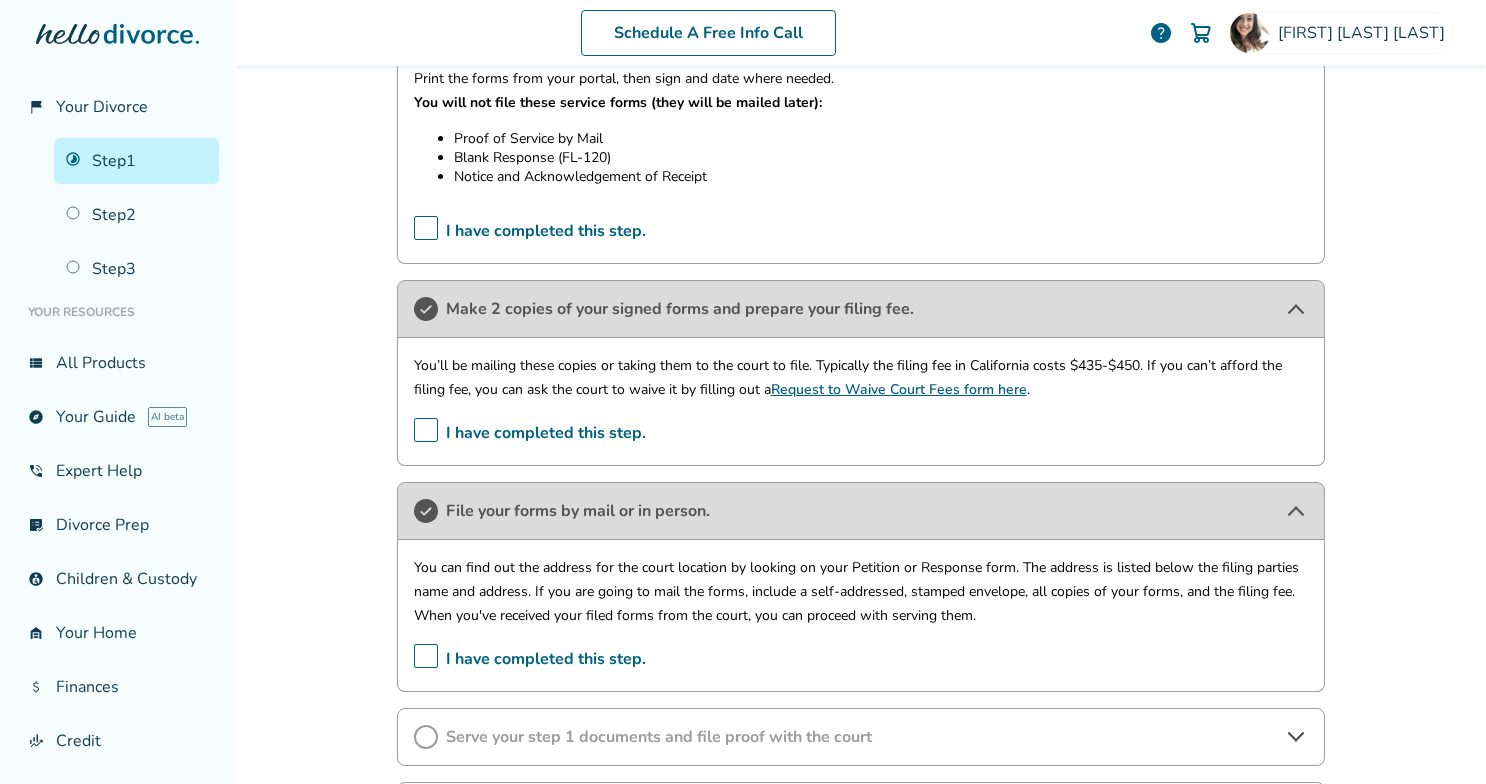click on "I have completed this step." at bounding box center [530, 433] 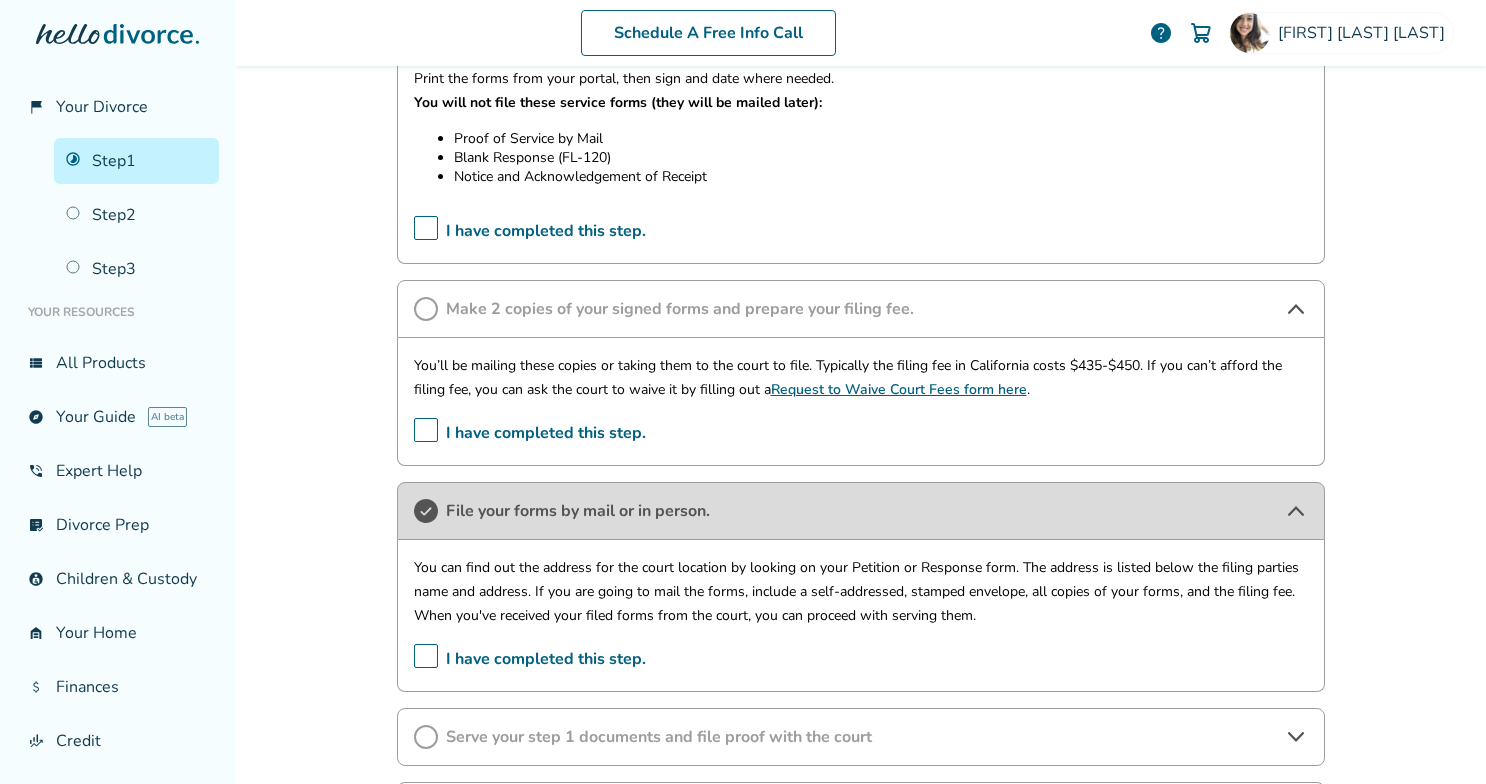 click on "I have completed this step." at bounding box center (530, 659) 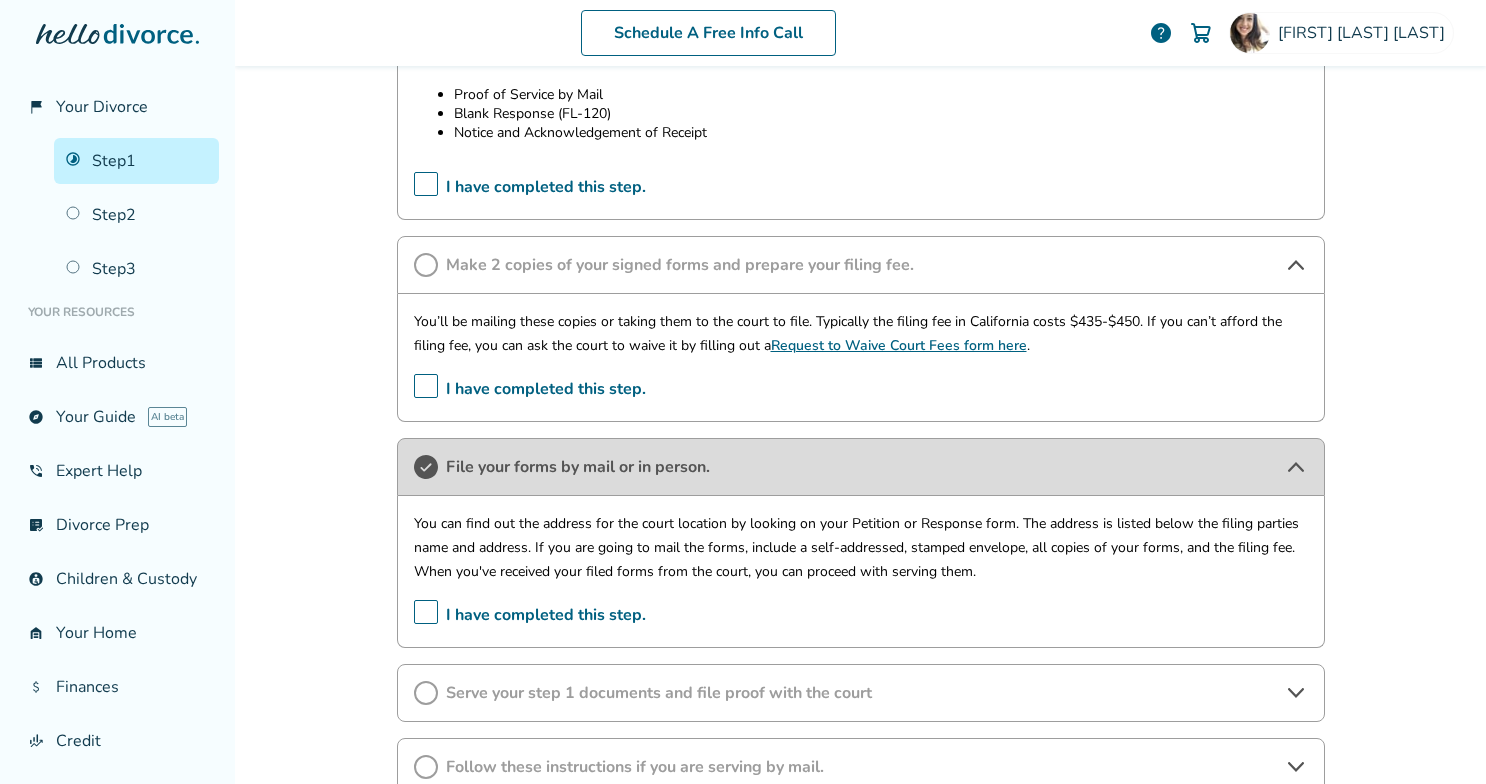 scroll, scrollTop: 704, scrollLeft: 0, axis: vertical 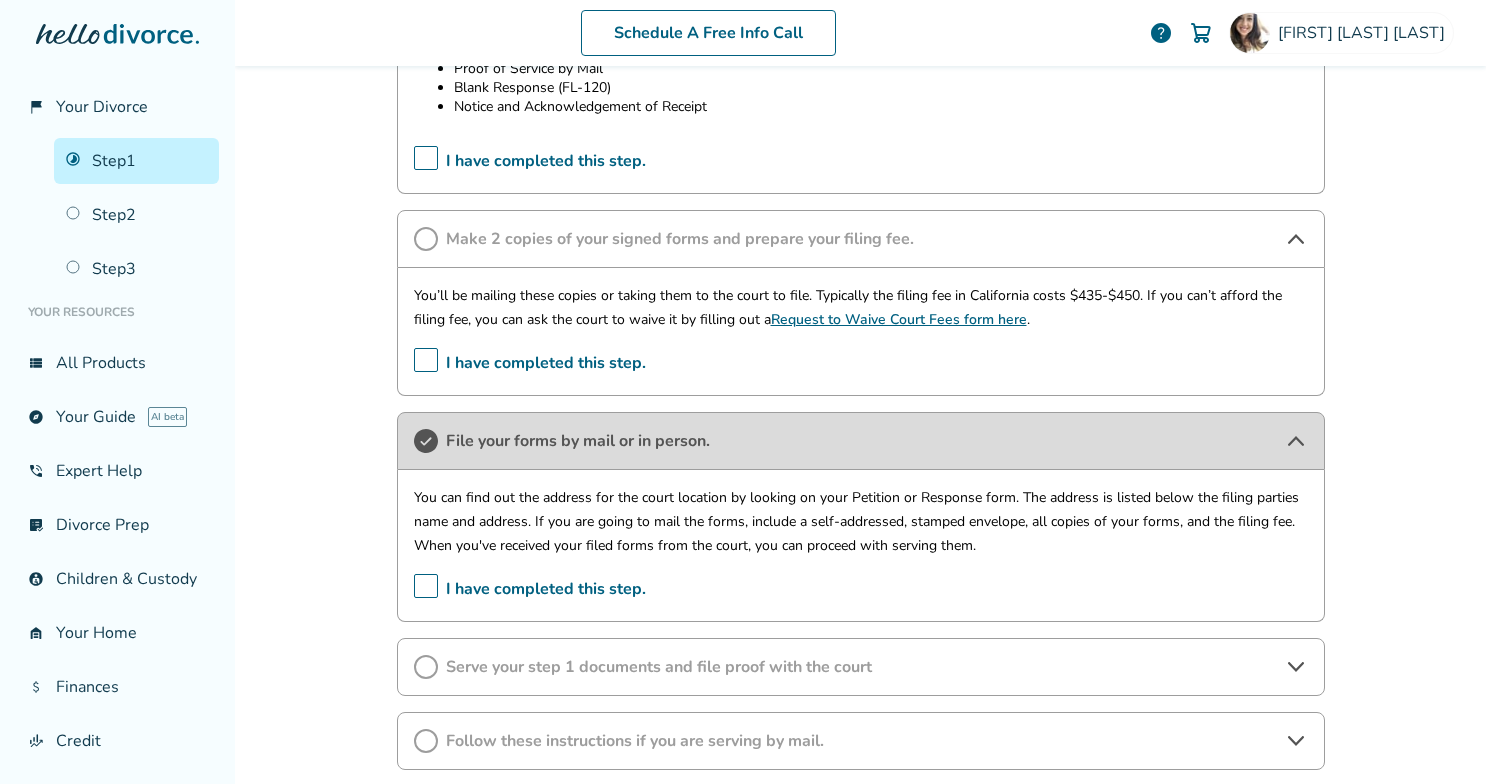 click on "I have completed this step." at bounding box center (530, 589) 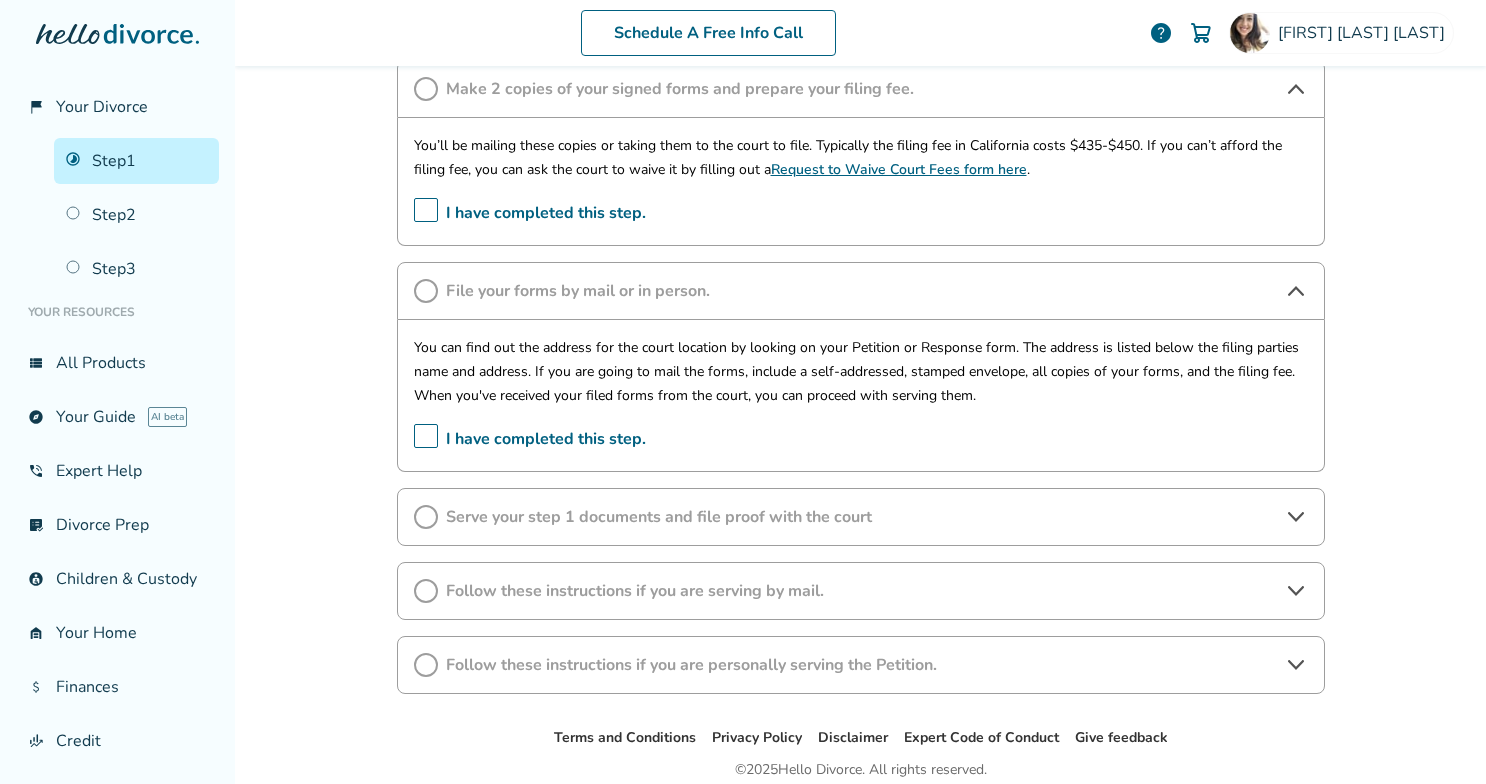 scroll, scrollTop: 857, scrollLeft: 0, axis: vertical 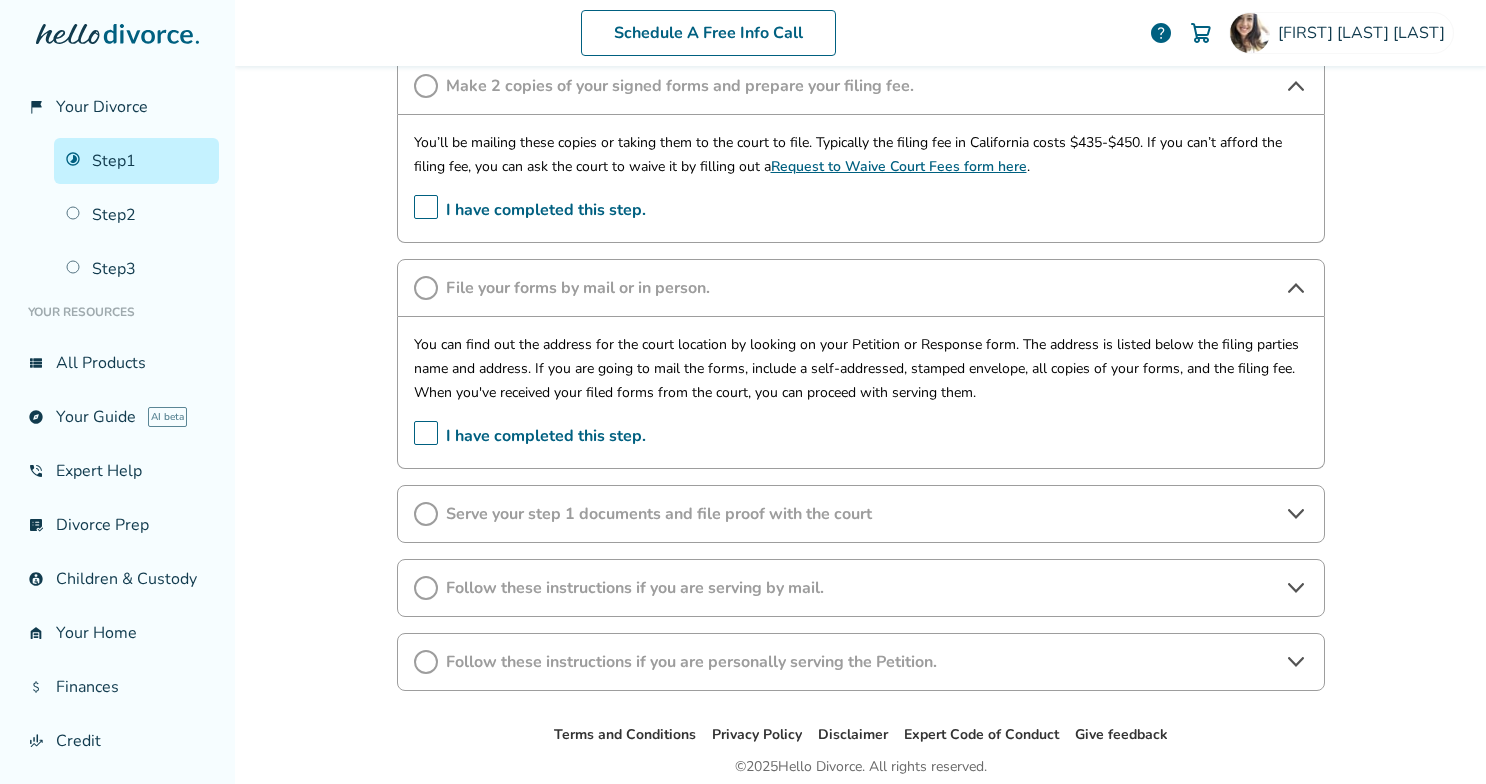 click on "Serve your step 1 documents and file proof with the court" at bounding box center (861, 514) 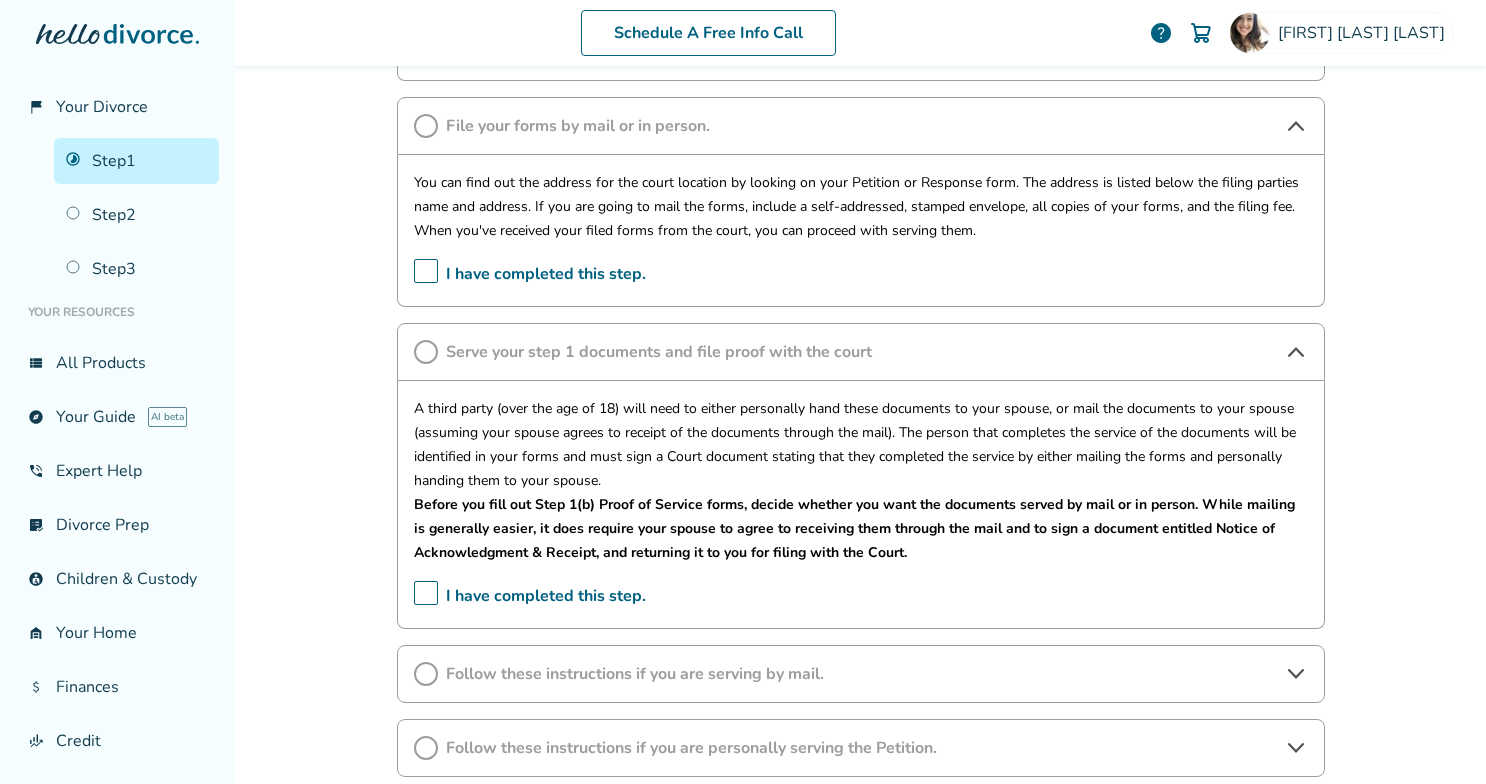 click on "Follow these instructions if you are serving by mail." at bounding box center [861, 674] 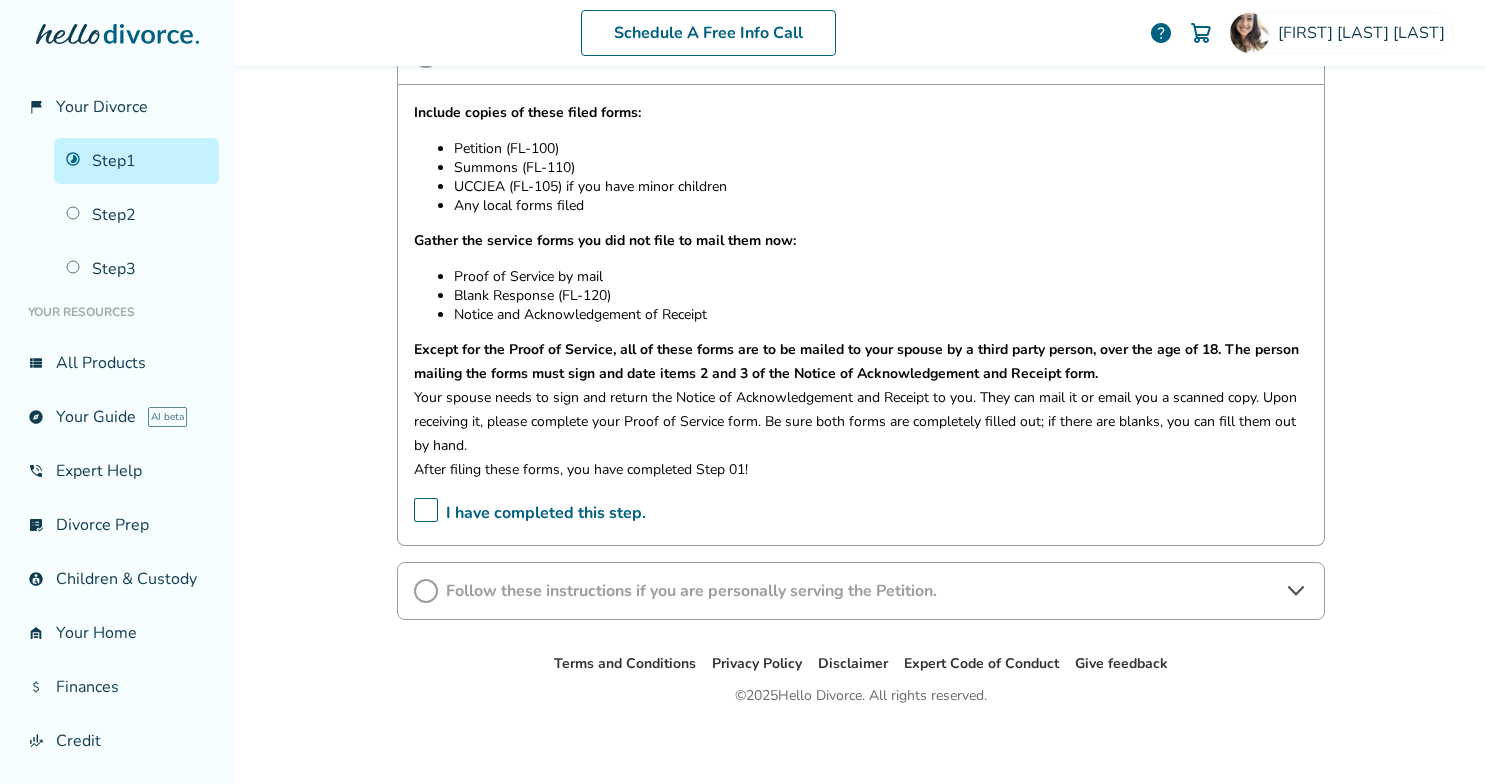 click on "Follow these instructions if you are personally serving the Petition." at bounding box center (861, 591) 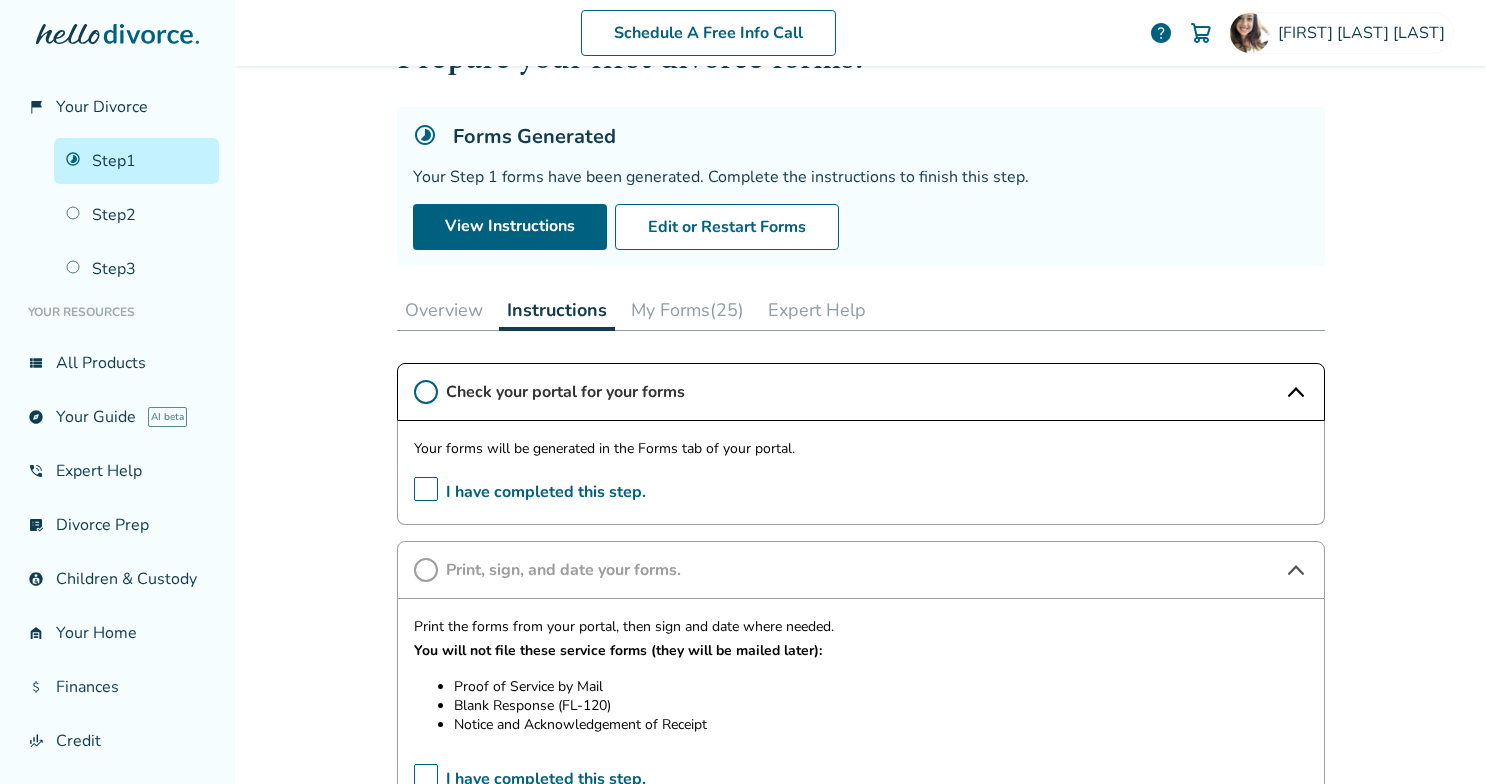 scroll, scrollTop: 94, scrollLeft: 0, axis: vertical 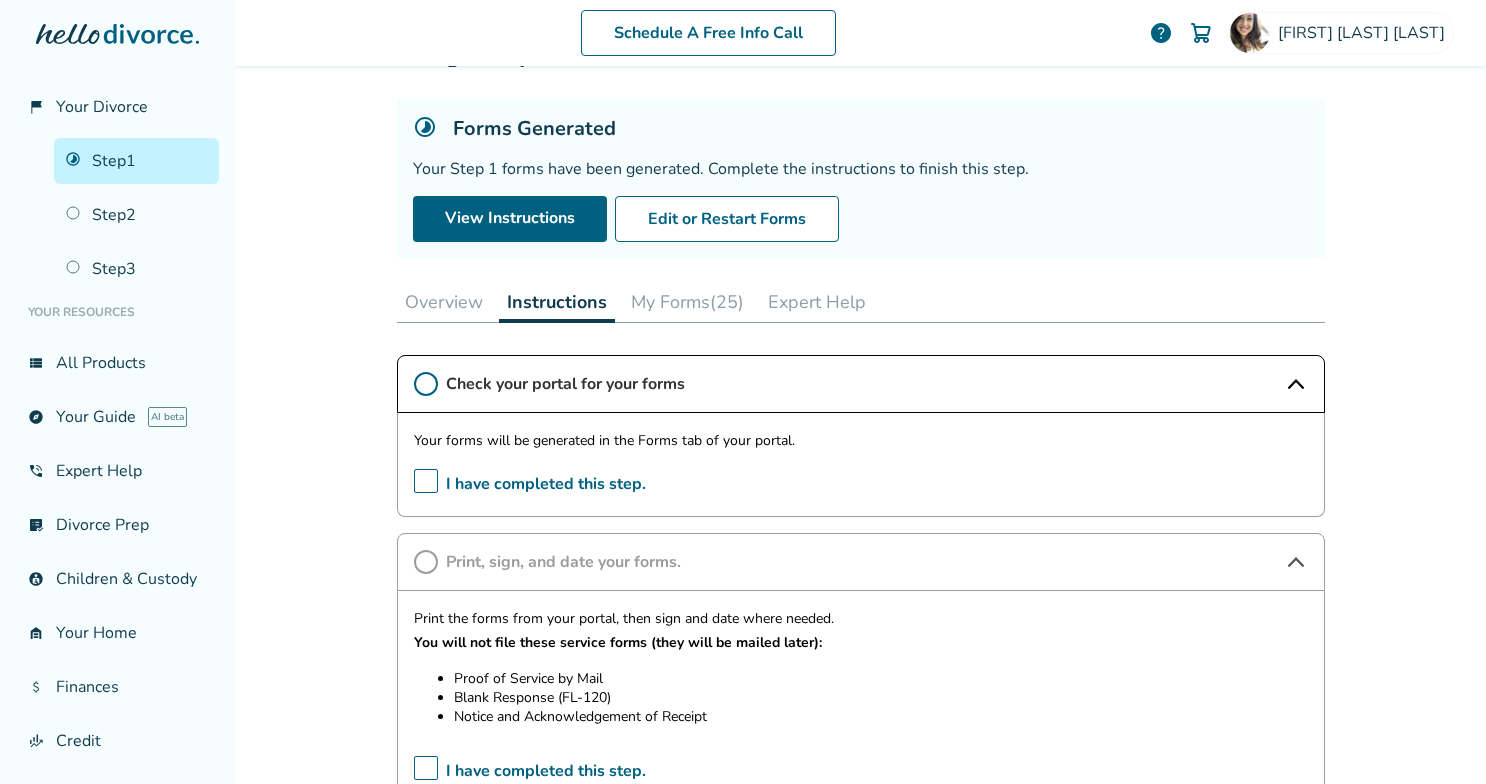 click on "Overview" at bounding box center (444, 302) 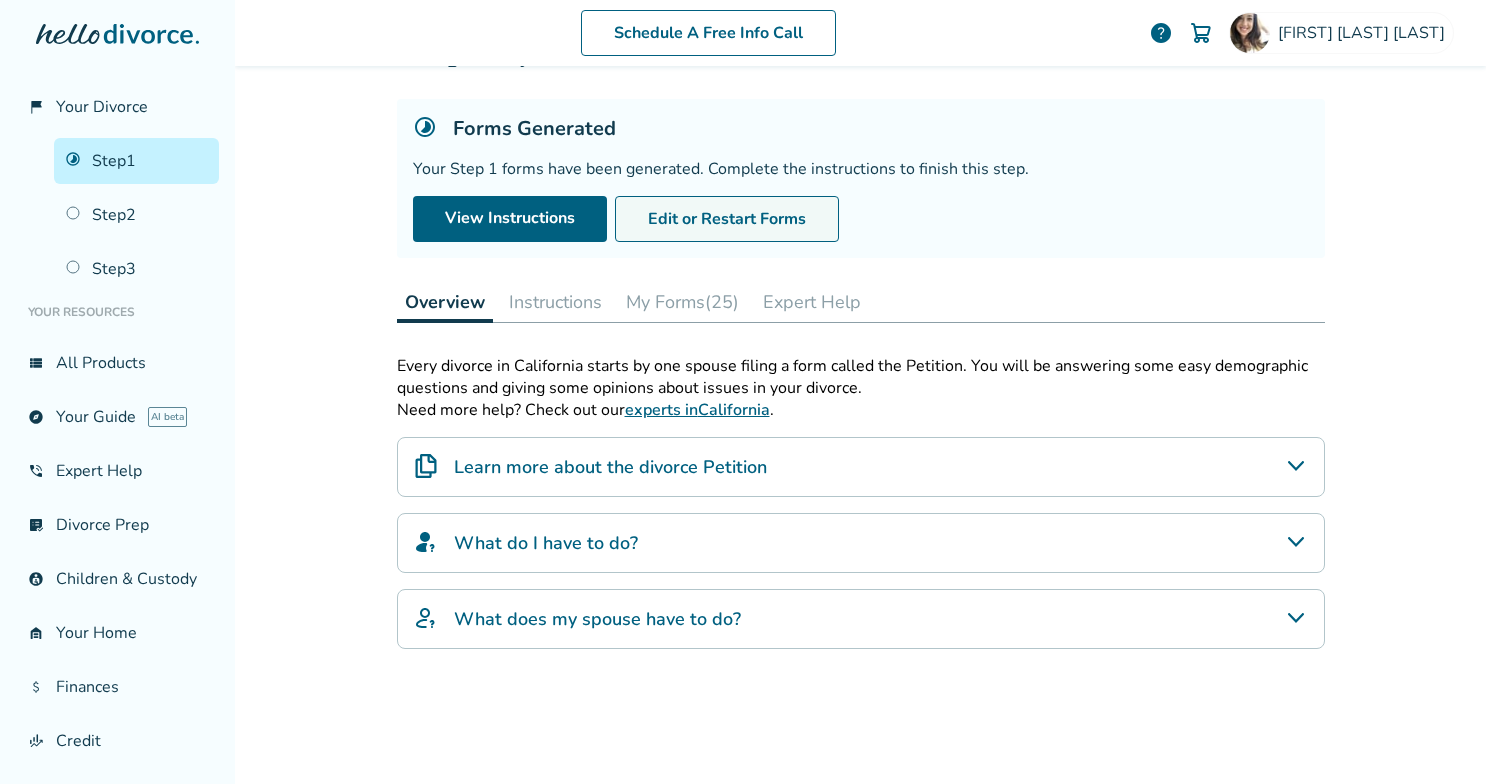 click on "Edit or Restart Forms" at bounding box center (727, 219) 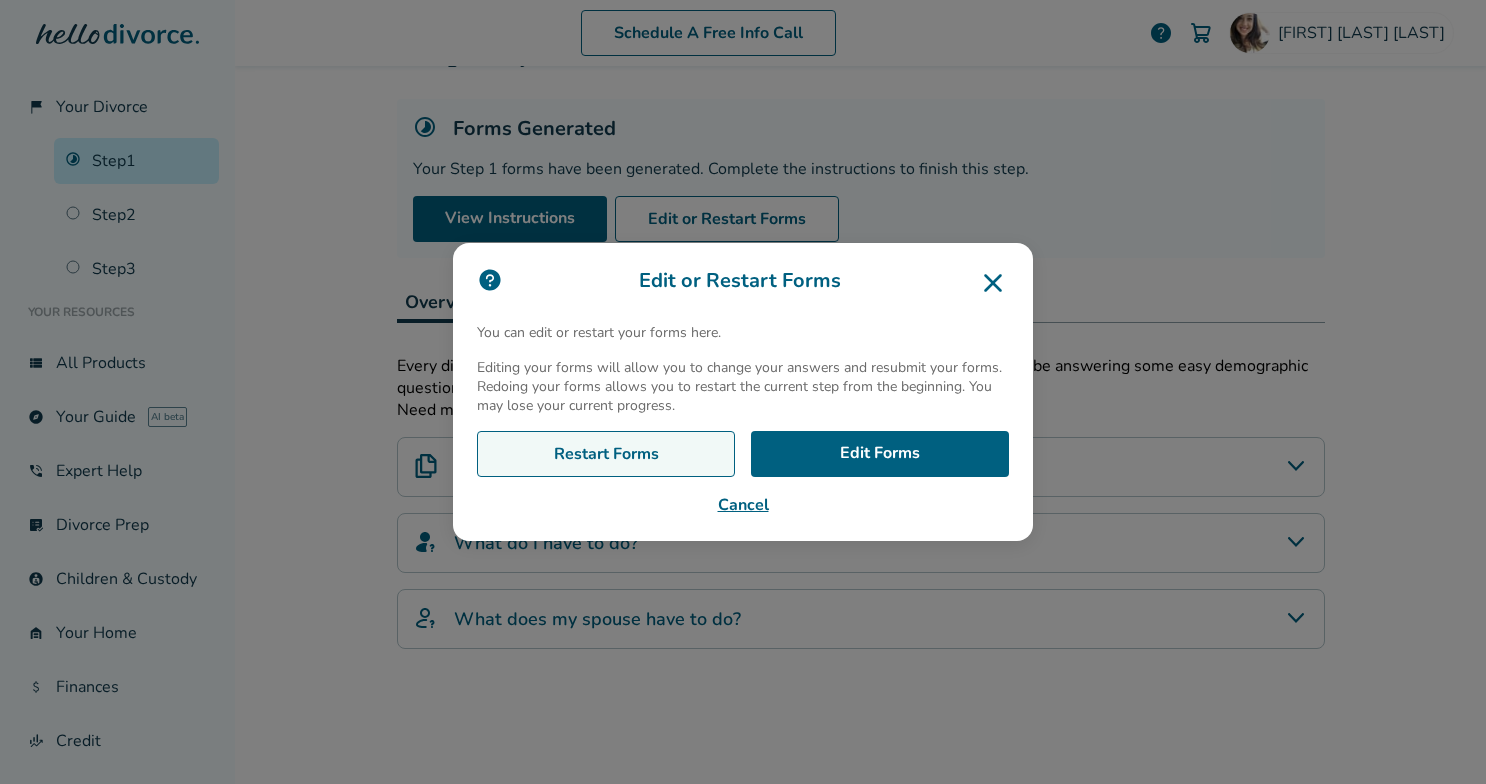 click on "Restart Forms" at bounding box center (606, 454) 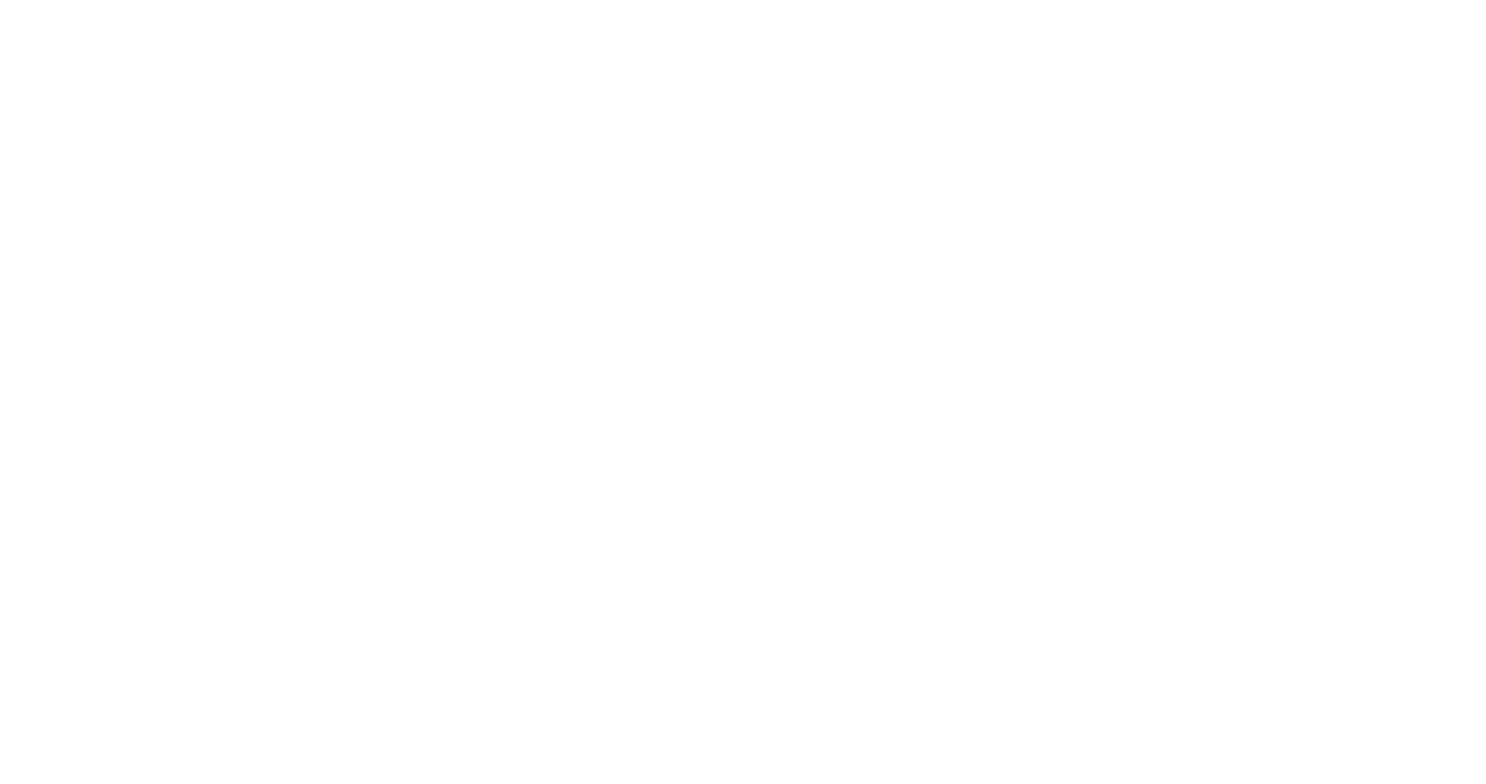 scroll, scrollTop: 0, scrollLeft: 0, axis: both 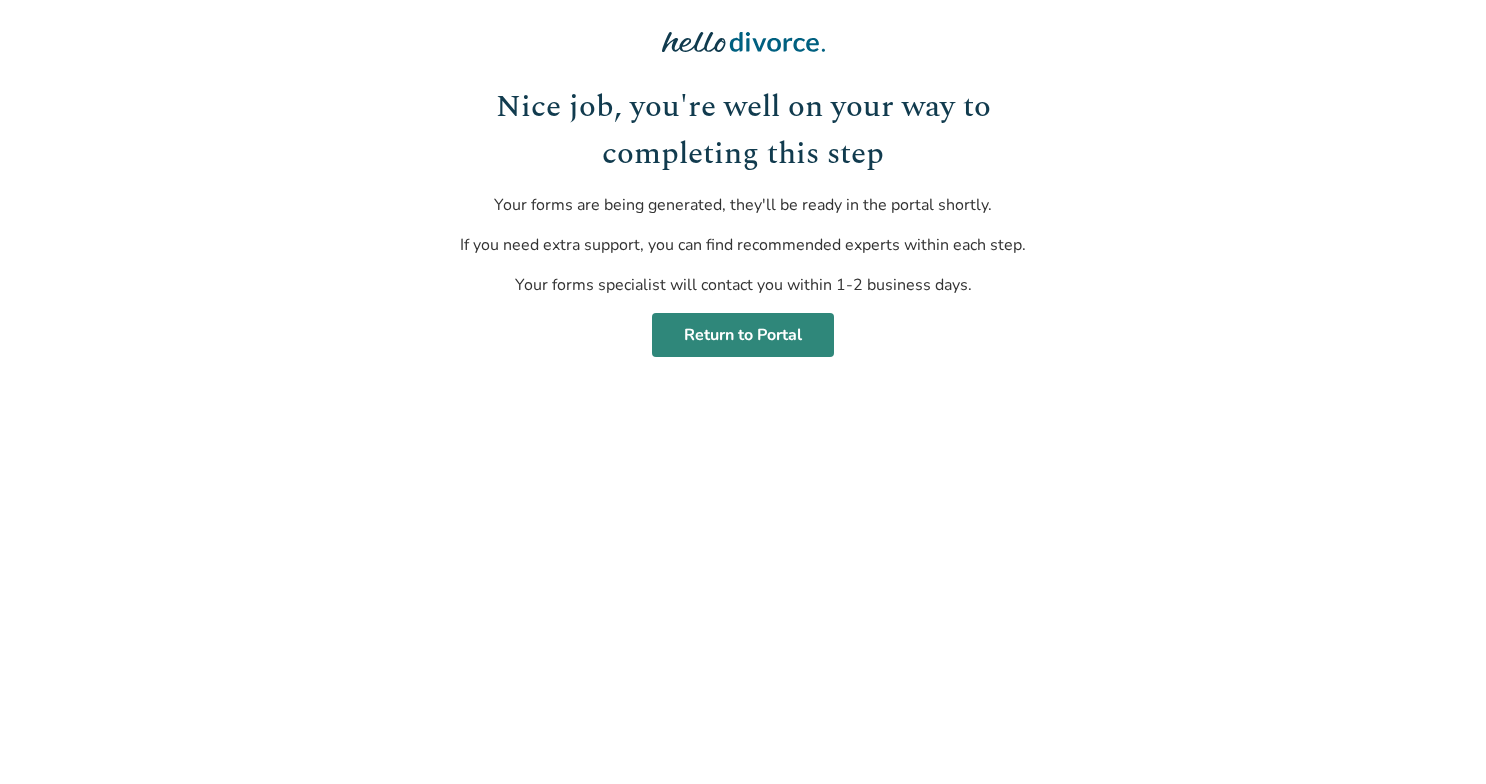 click on "Return to Portal" at bounding box center (743, 335) 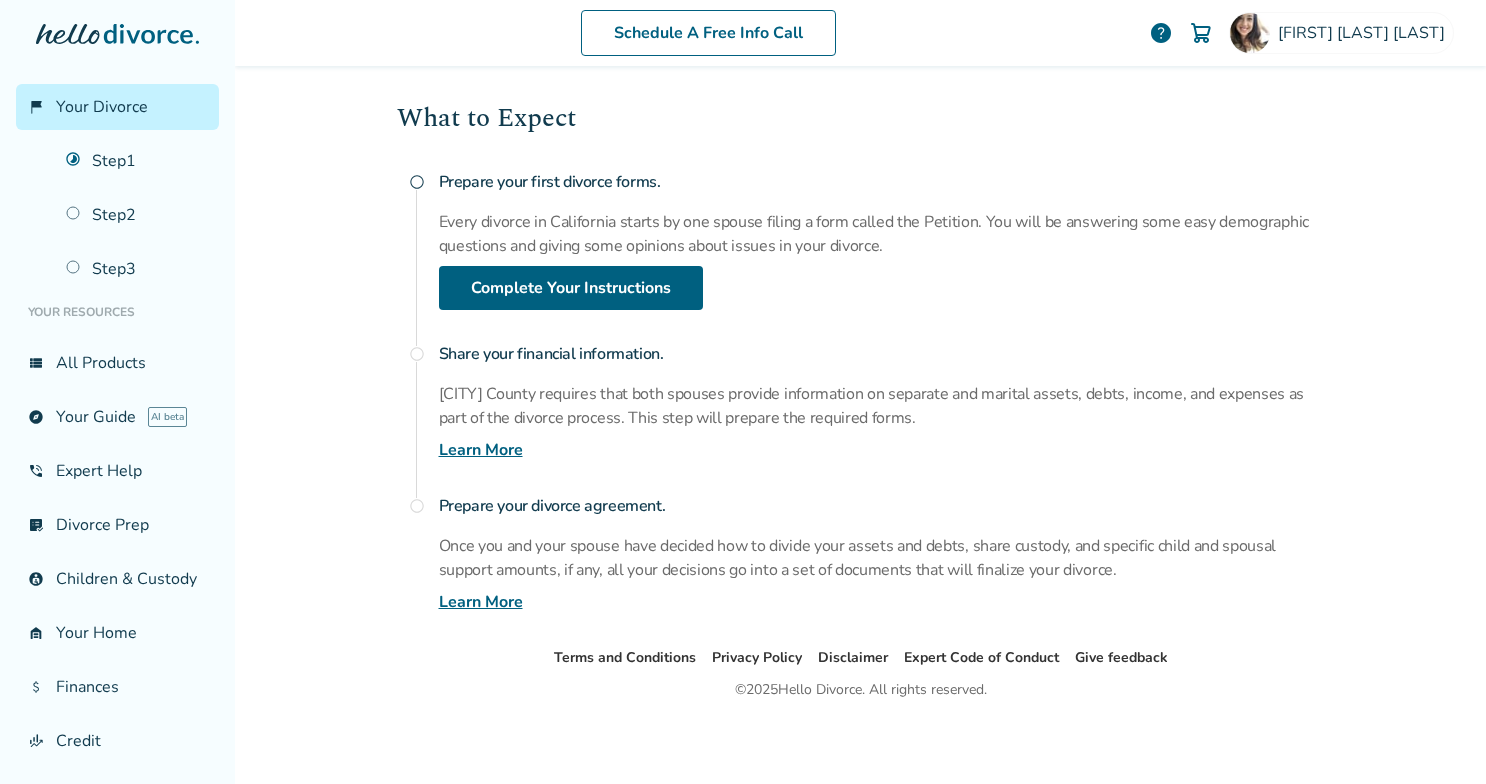 scroll, scrollTop: 0, scrollLeft: 0, axis: both 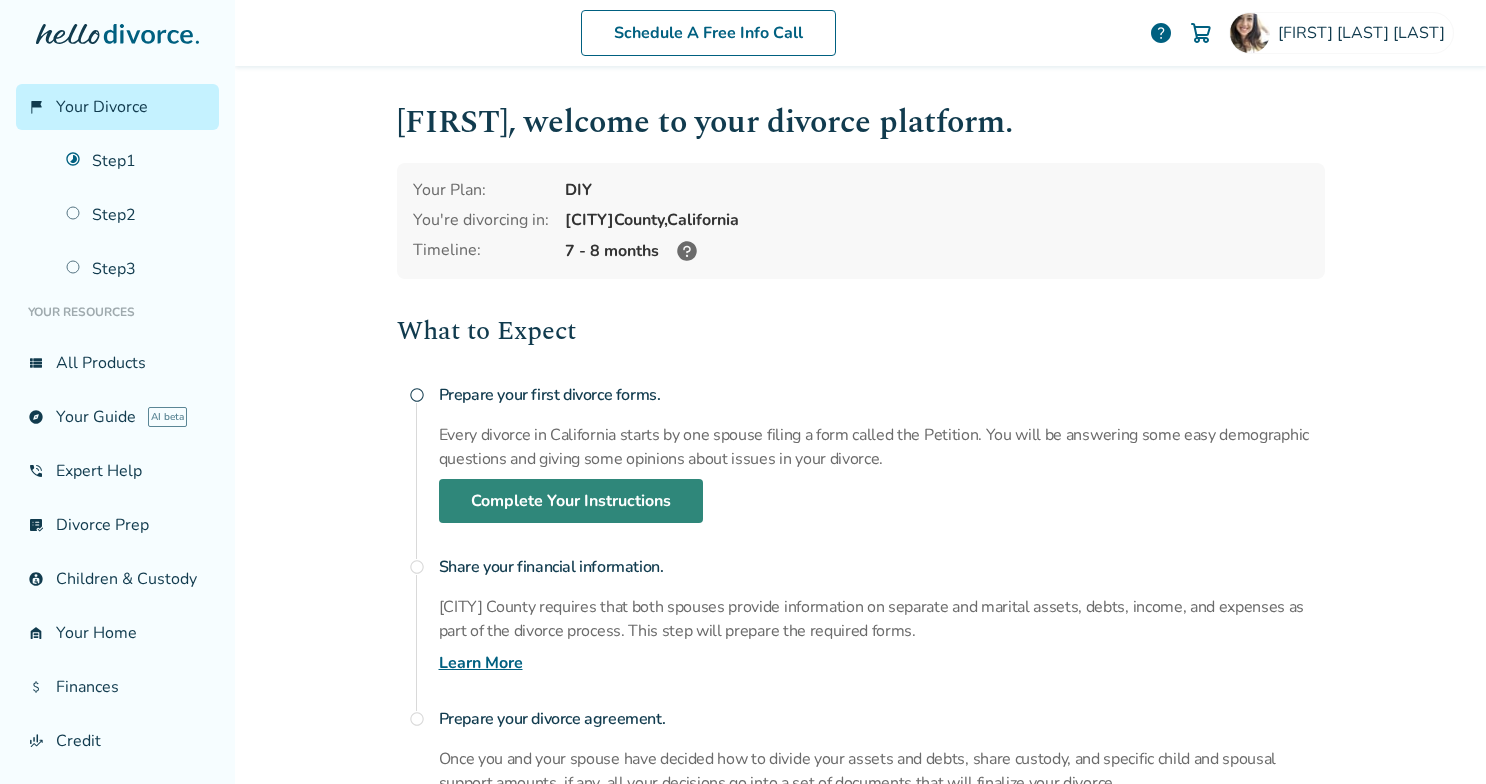 click on "Complete Your Instructions" at bounding box center (571, 501) 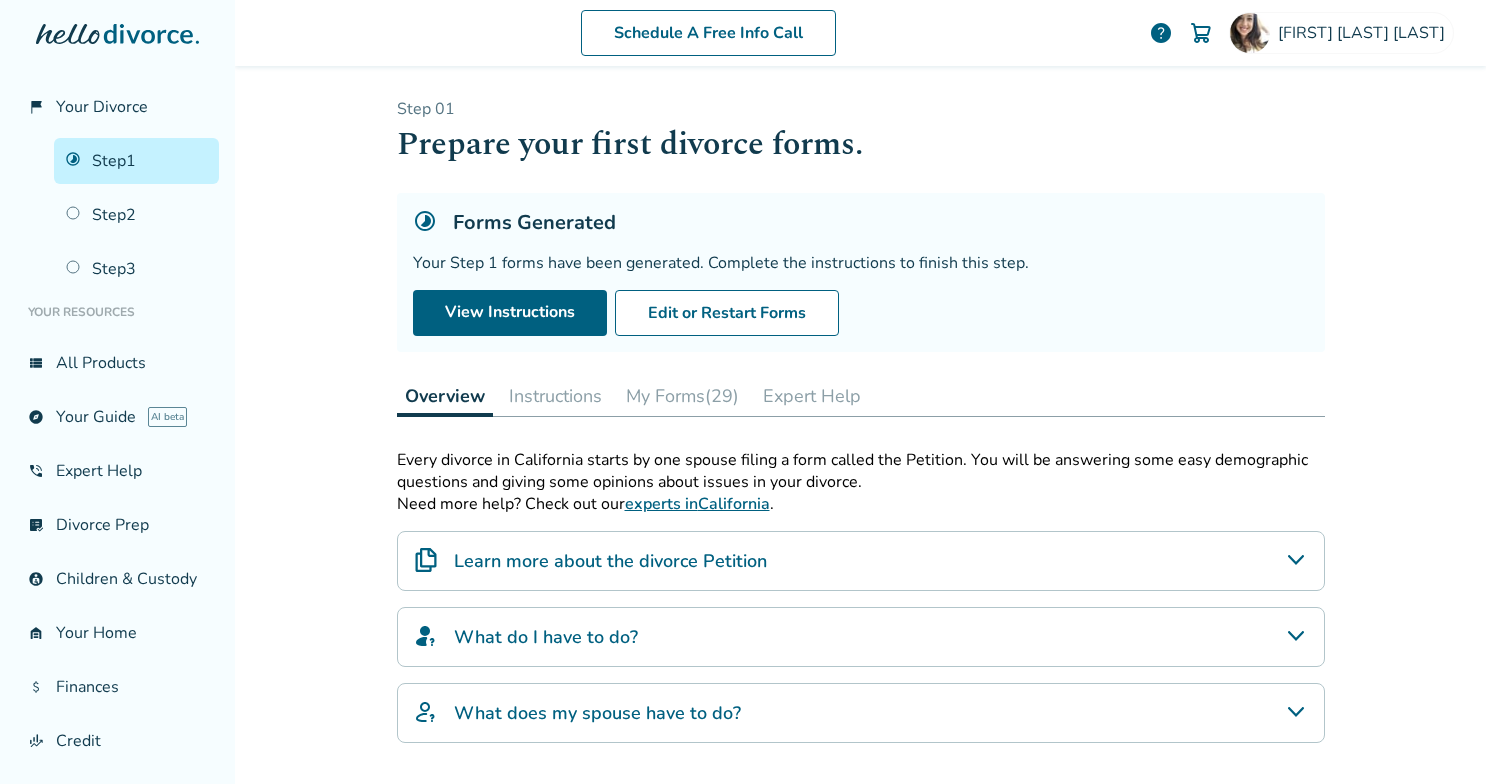 click on "My Forms  (29)" at bounding box center [682, 396] 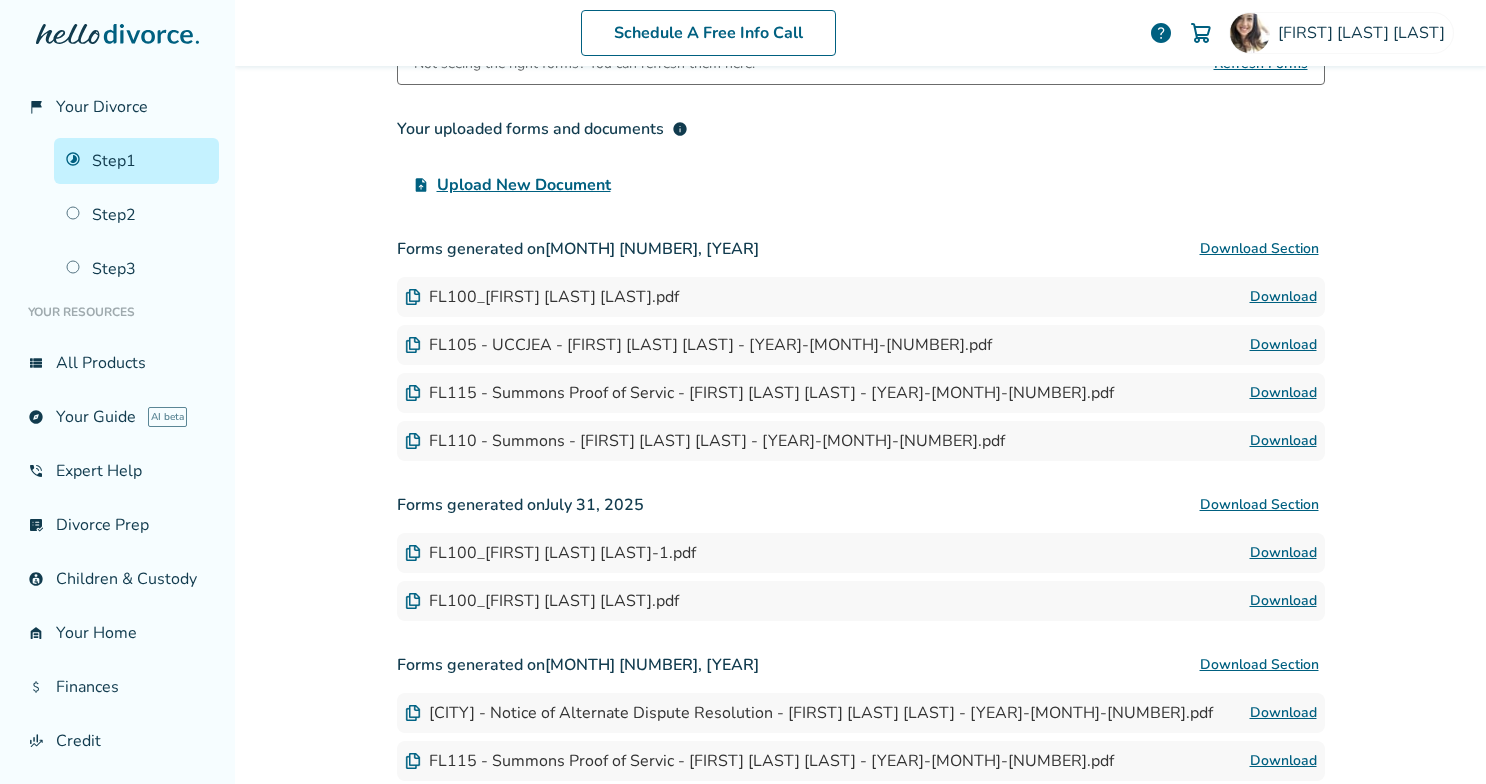 scroll, scrollTop: 407, scrollLeft: 0, axis: vertical 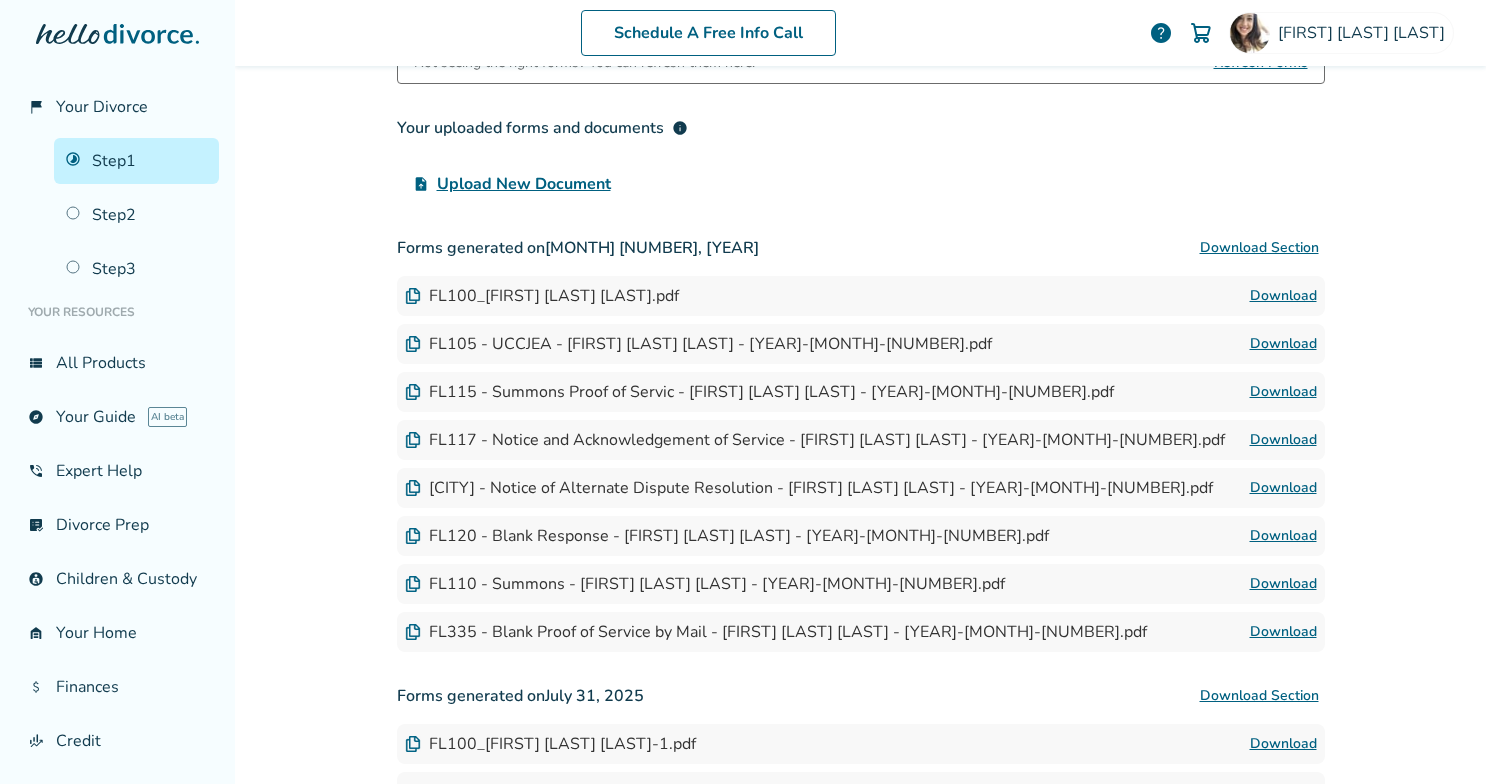 click on "Download Section" at bounding box center (1259, 248) 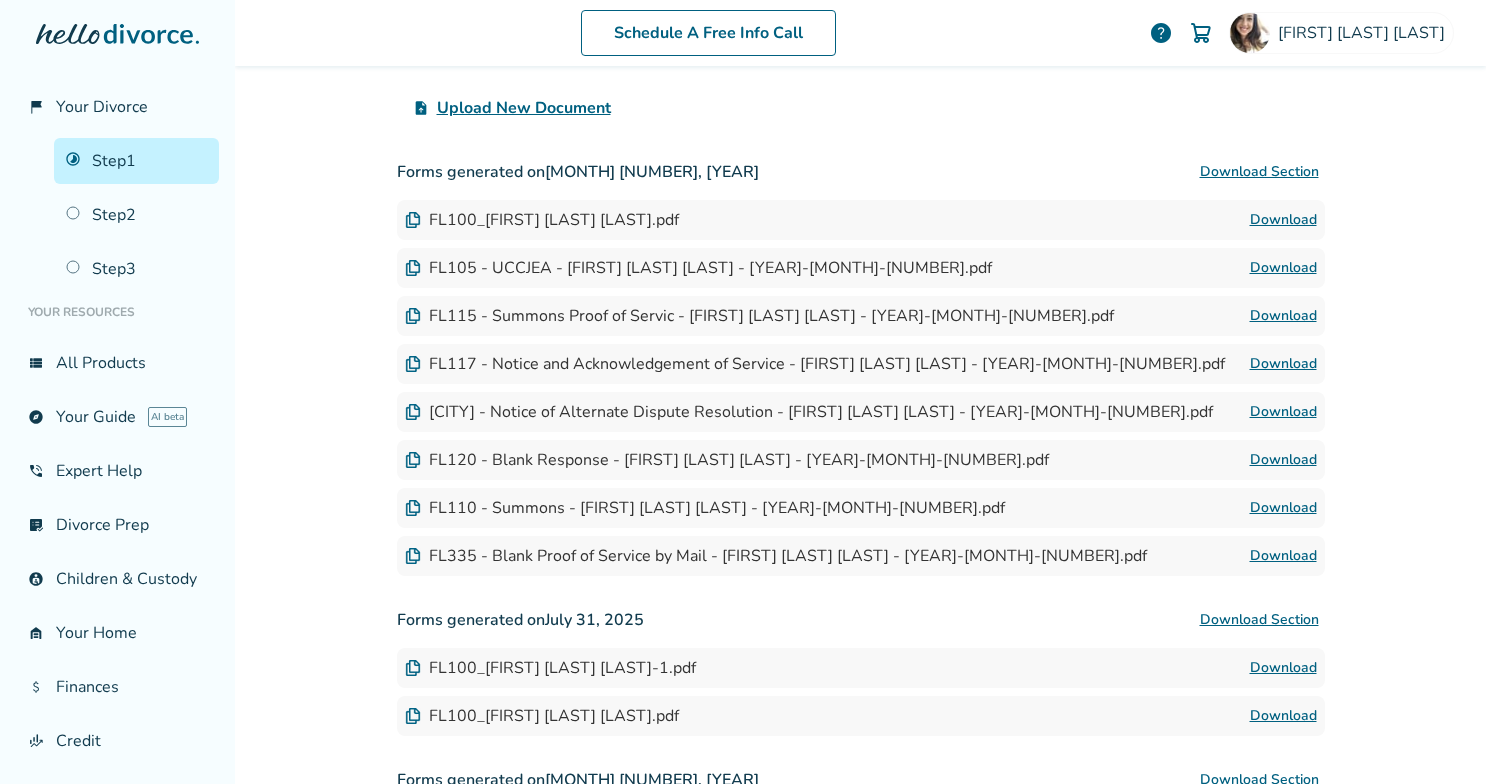 scroll, scrollTop: 498, scrollLeft: 0, axis: vertical 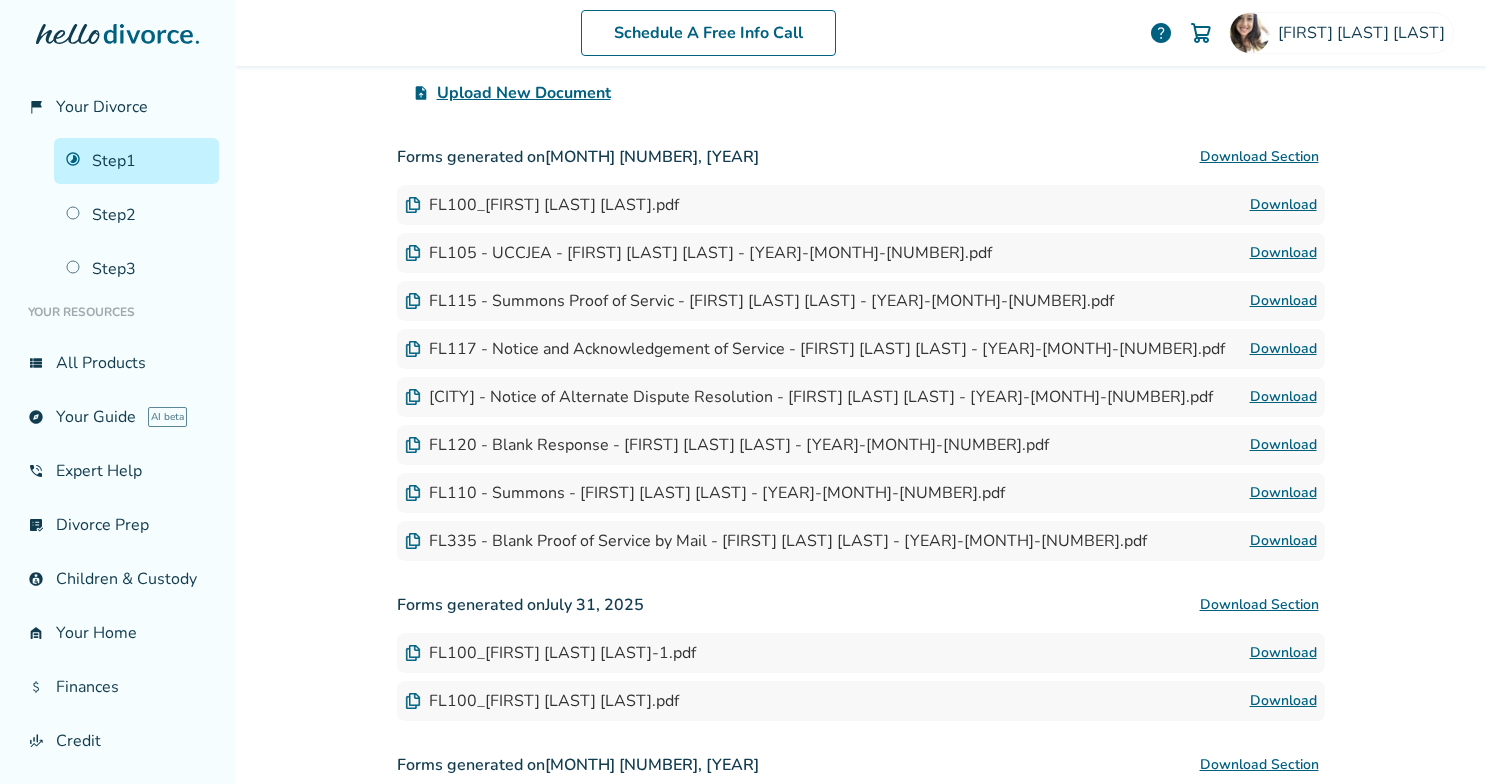click on "Download Section" at bounding box center [1259, 157] 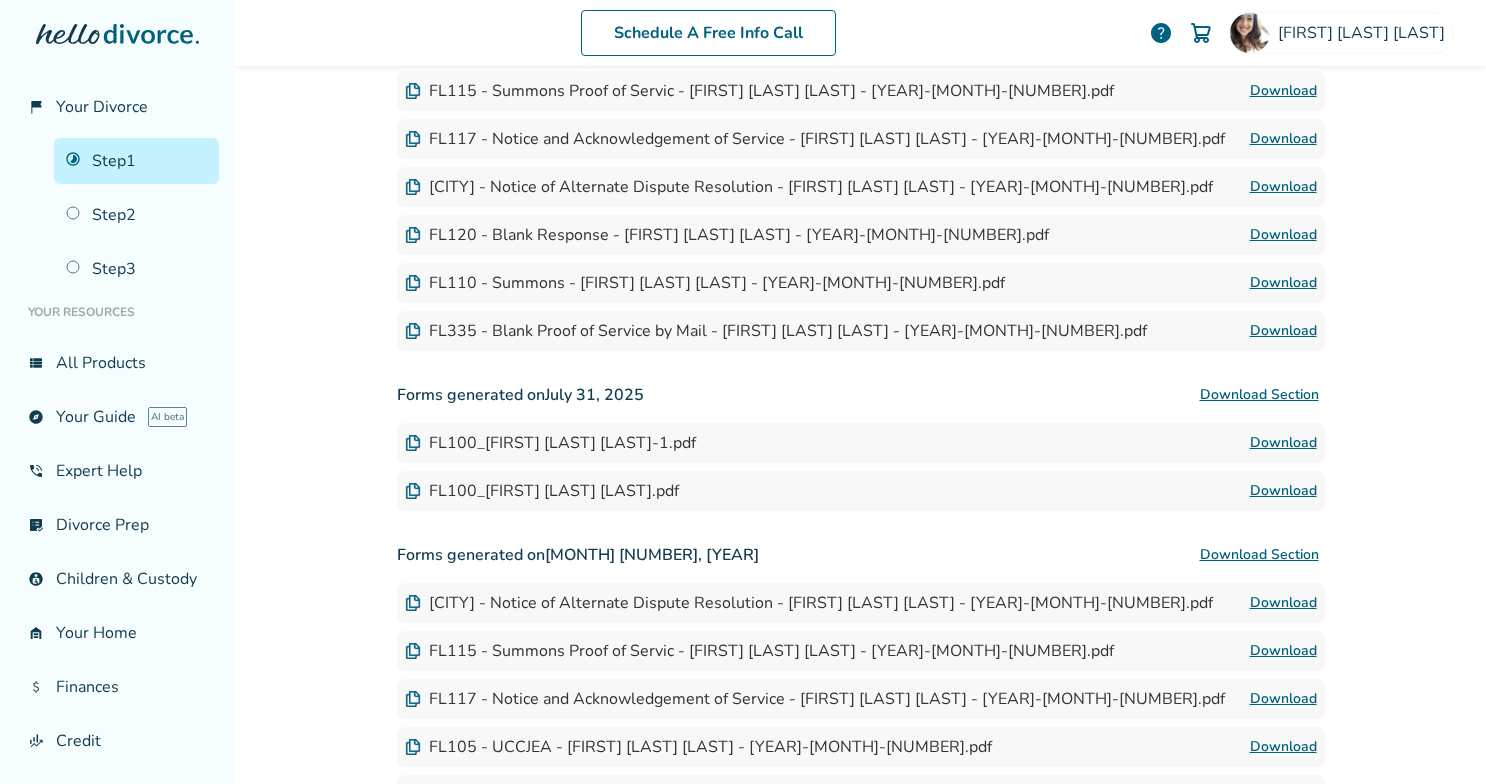 scroll, scrollTop: 684, scrollLeft: 0, axis: vertical 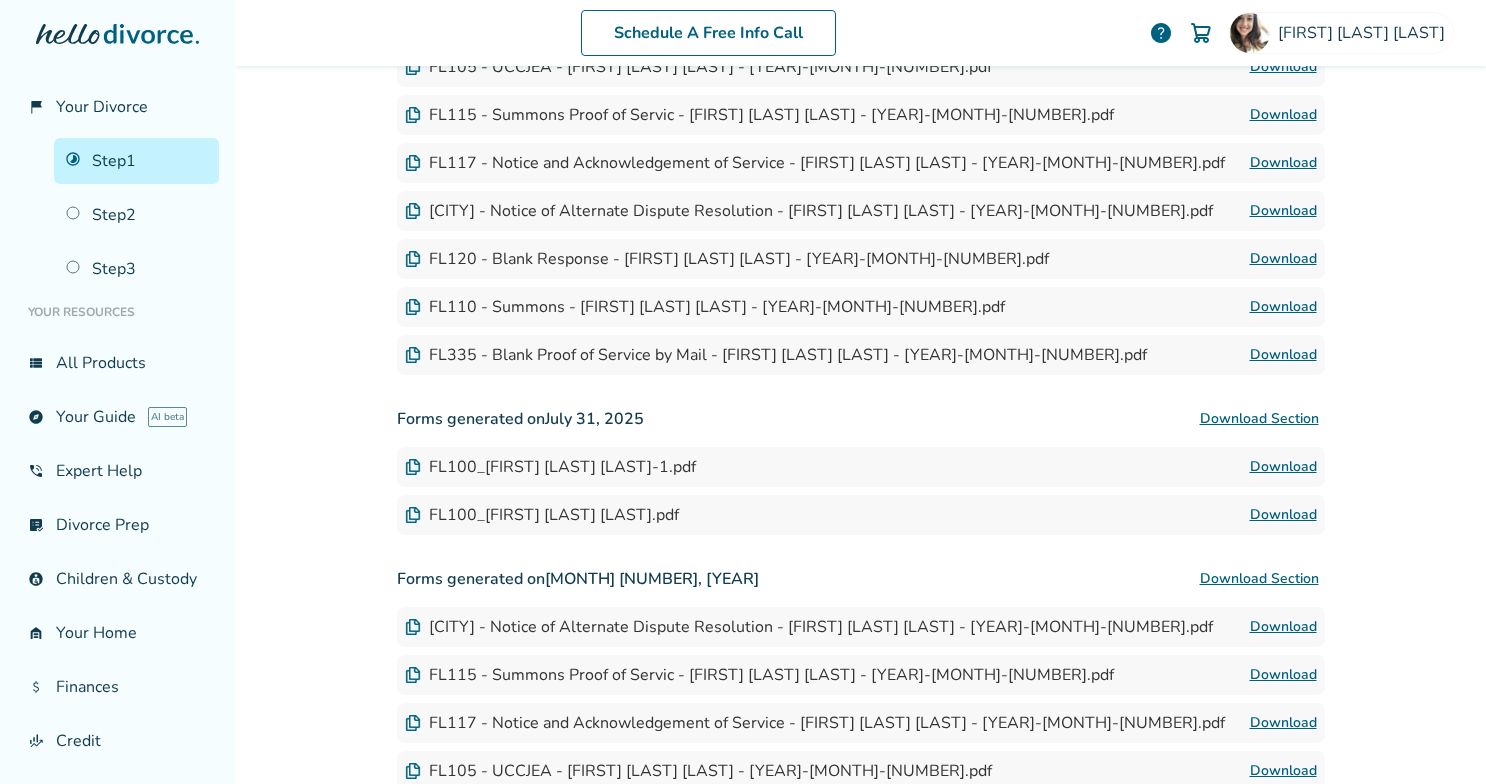 click on "Step  1" at bounding box center (136, 161) 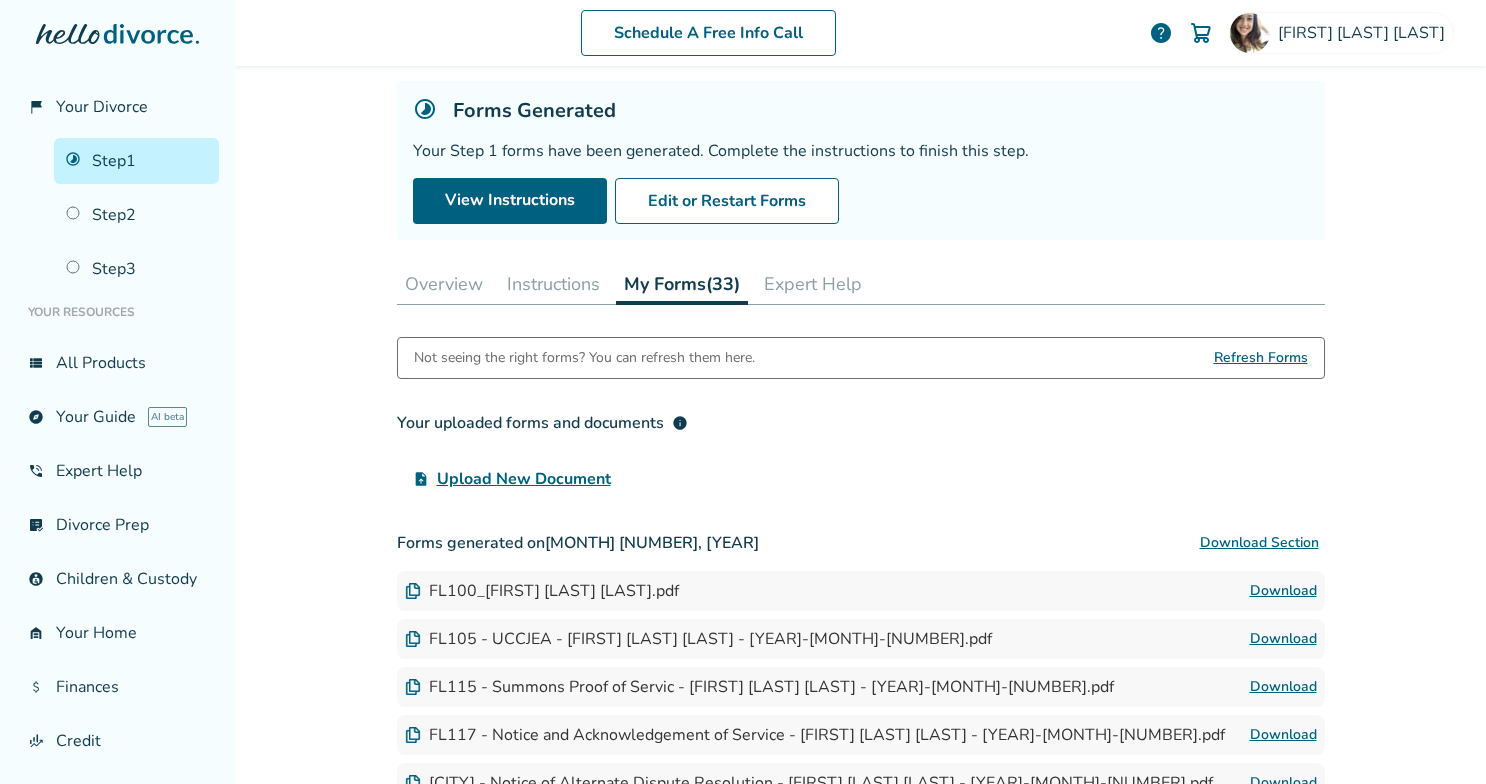 scroll, scrollTop: 95, scrollLeft: 0, axis: vertical 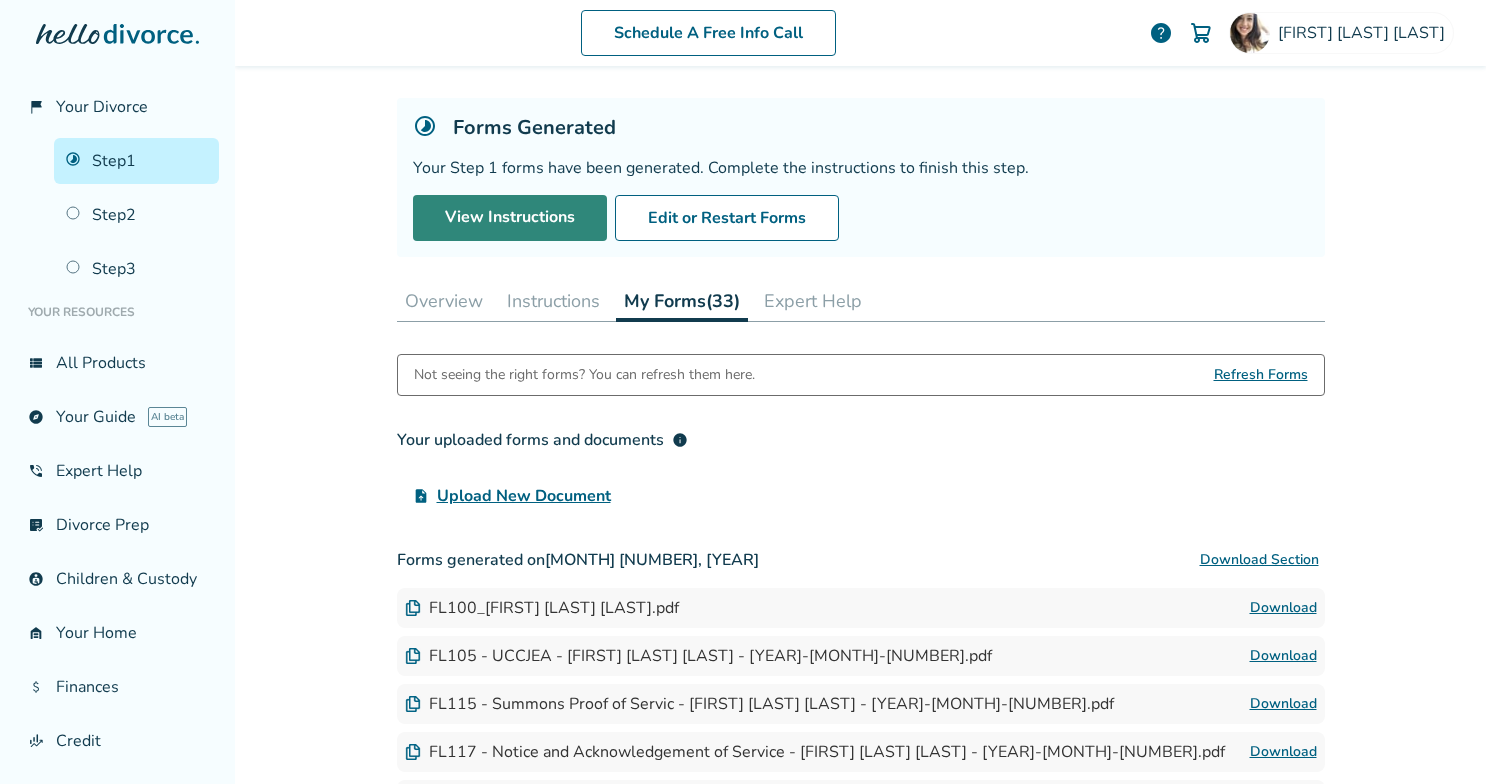 click on "View Instructions" at bounding box center (510, 218) 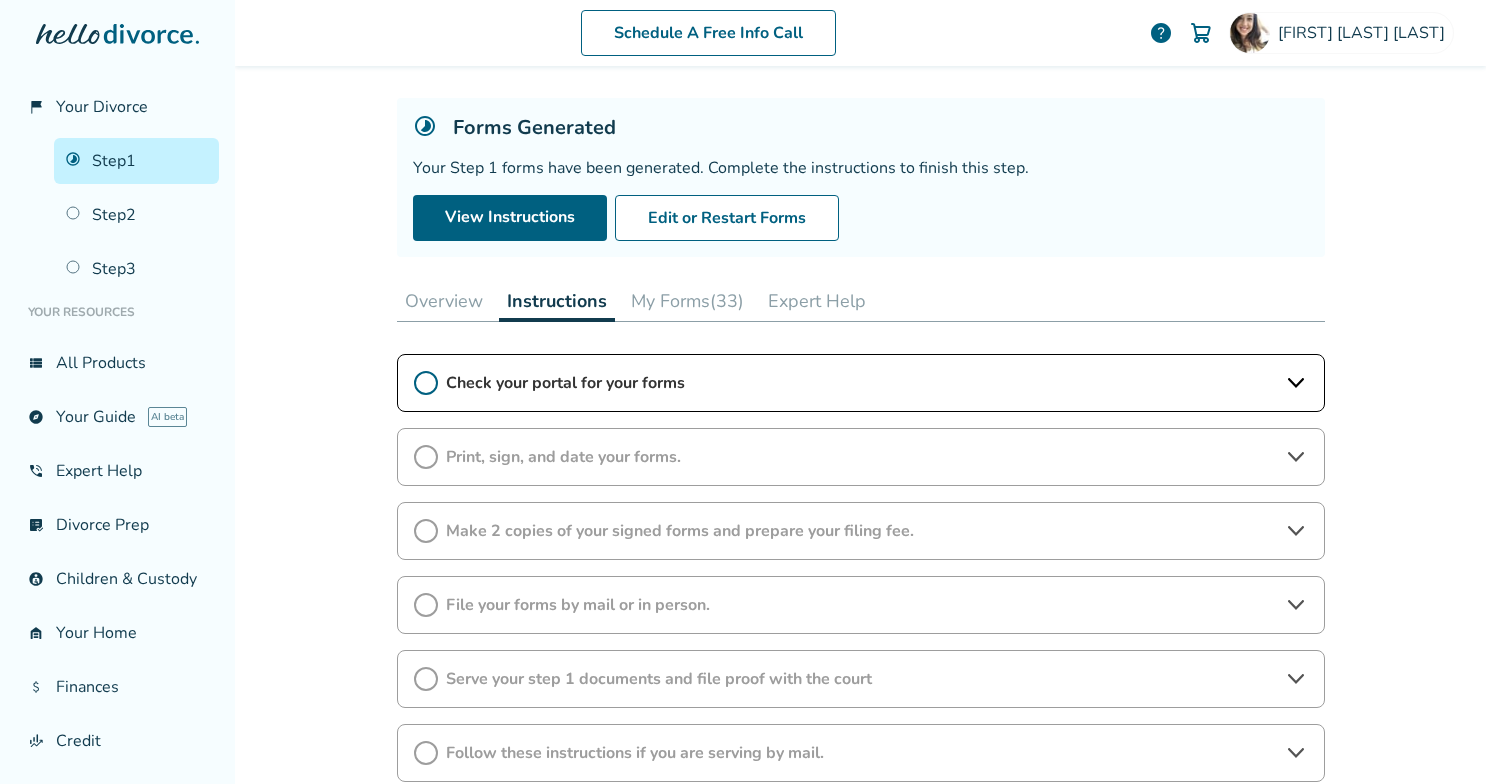 click on "Check your portal for your forms" at bounding box center [861, 383] 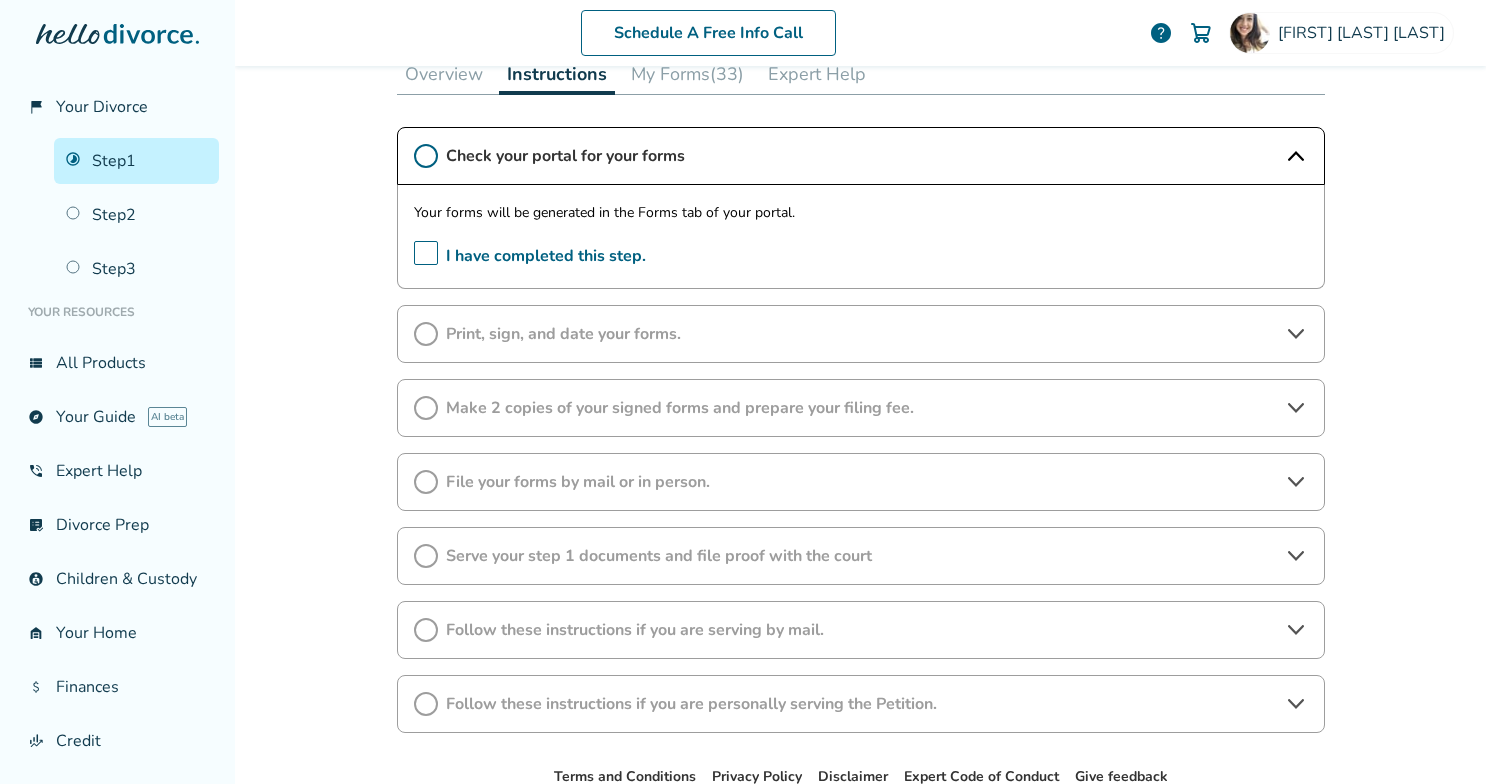 scroll, scrollTop: 344, scrollLeft: 0, axis: vertical 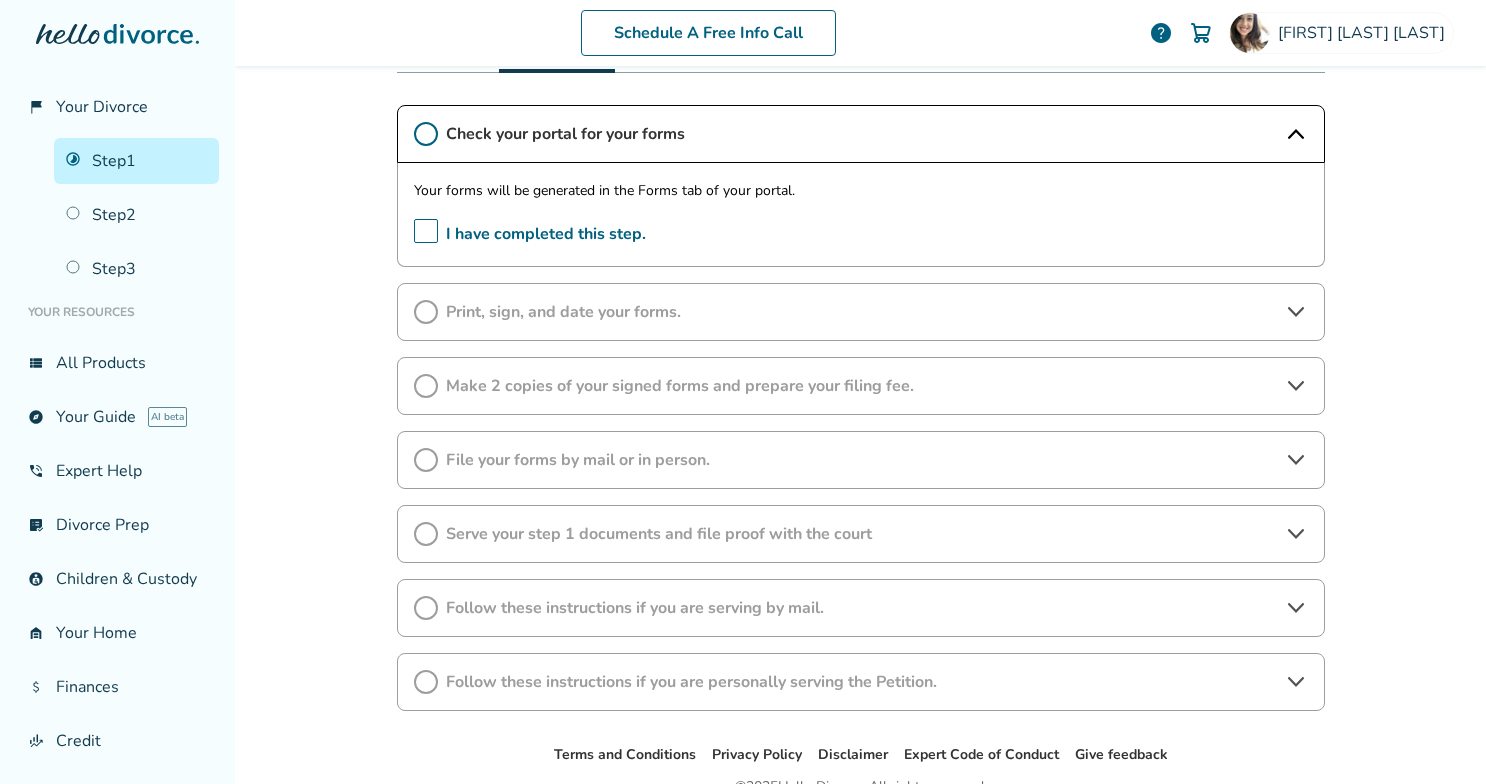 click on "Print, sign, and date your forms." at bounding box center [861, 312] 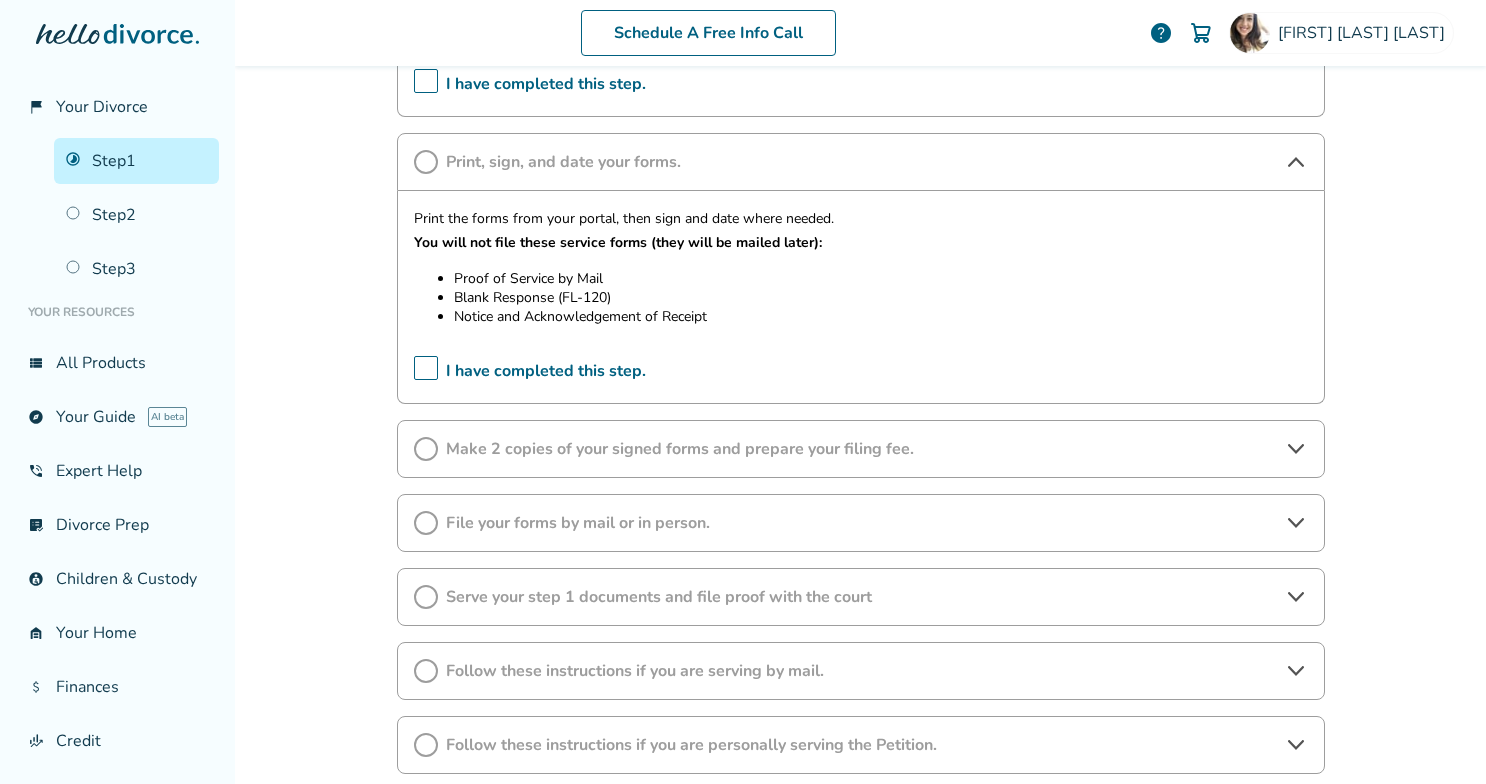 scroll, scrollTop: 496, scrollLeft: 0, axis: vertical 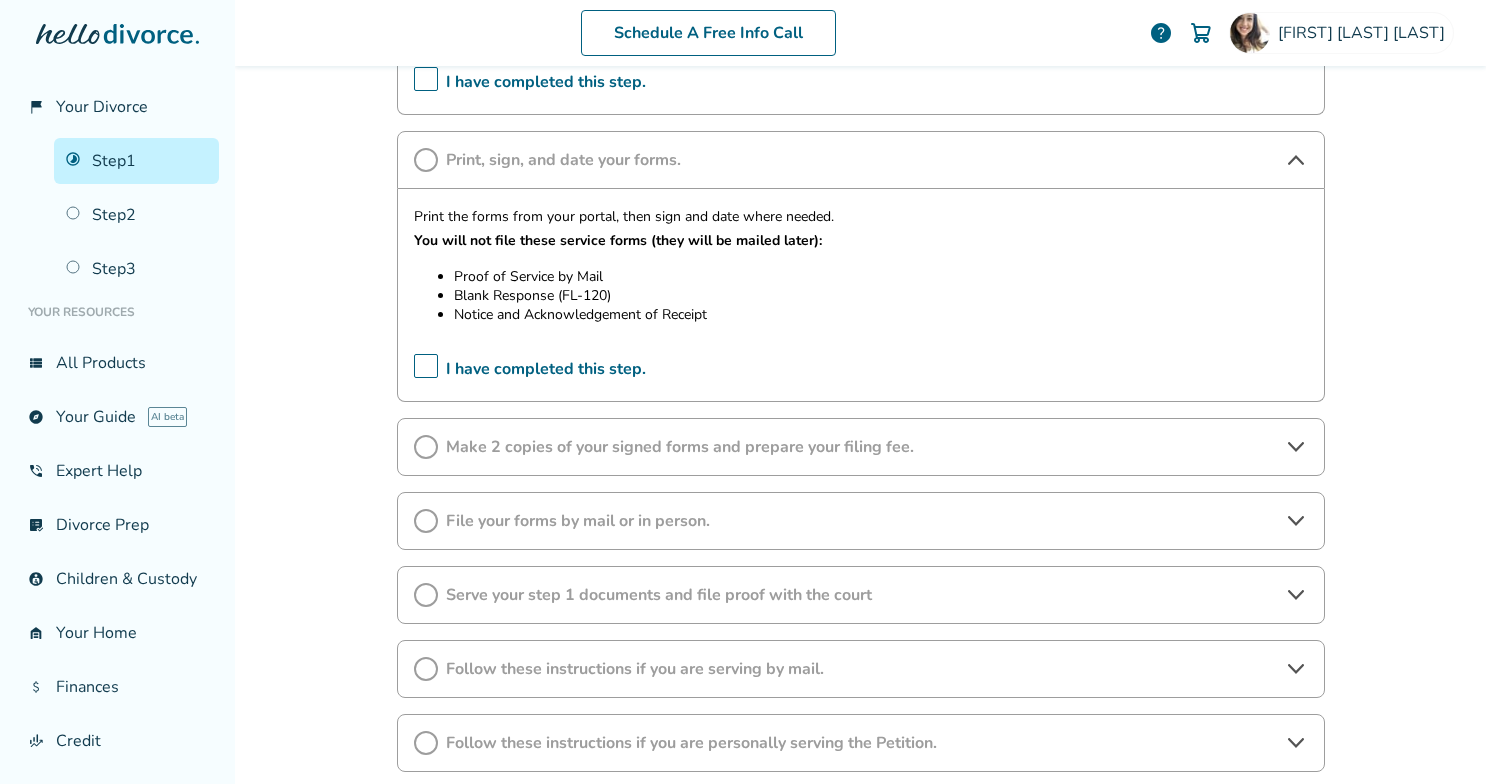 click on "Make 2 copies of your signed forms and prepare your filing fee." at bounding box center (861, 447) 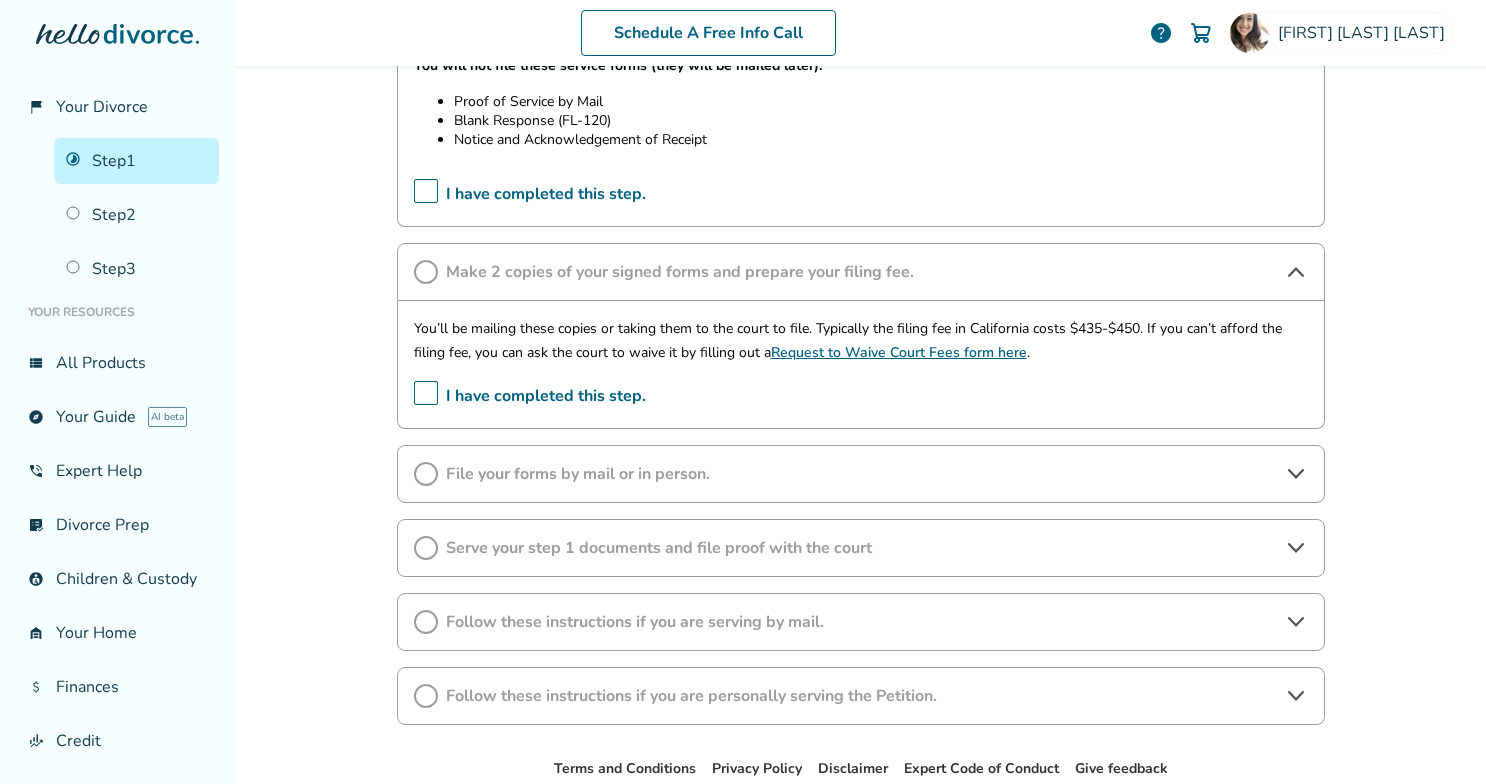 scroll, scrollTop: 719, scrollLeft: 0, axis: vertical 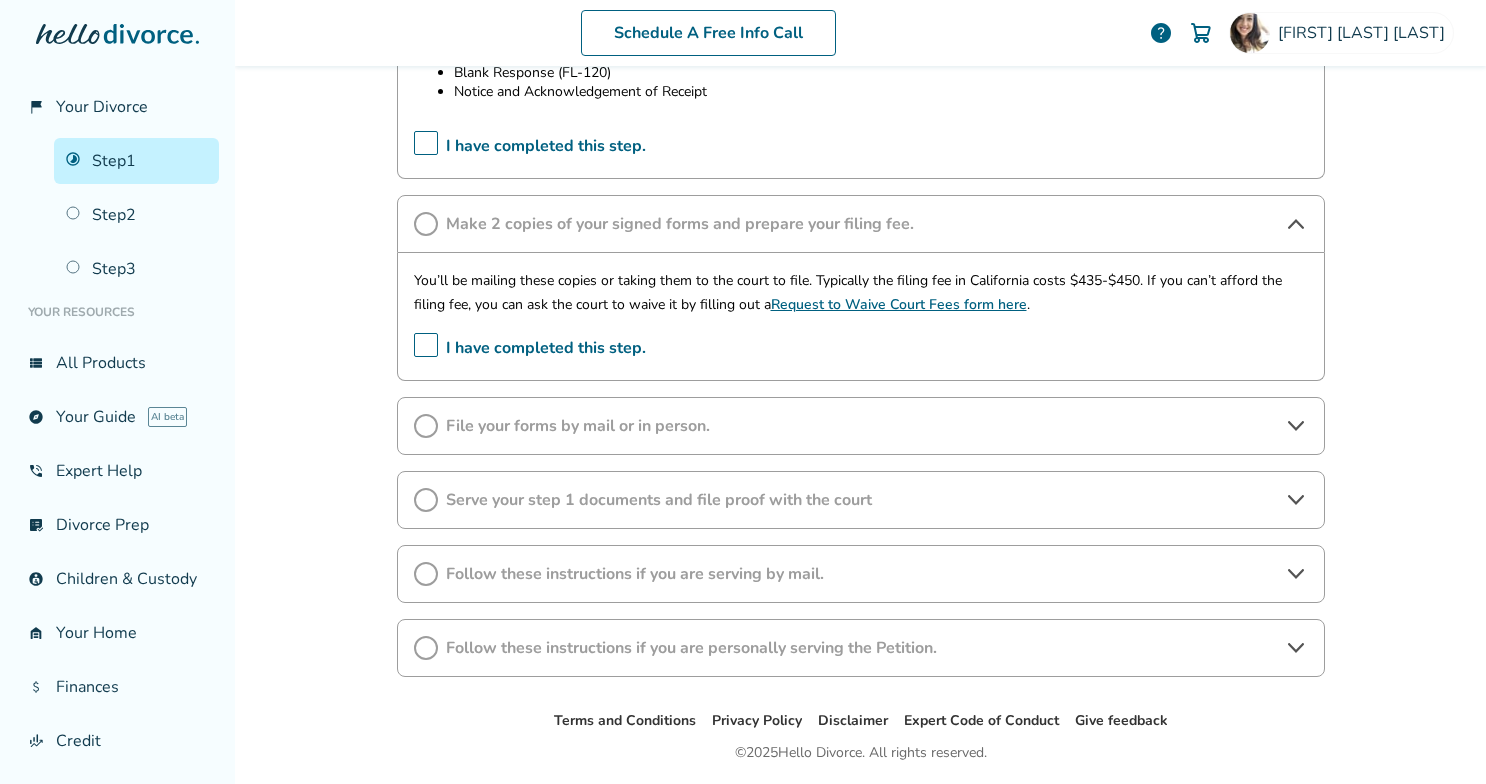 click on "File your forms by mail or in person." at bounding box center [861, 426] 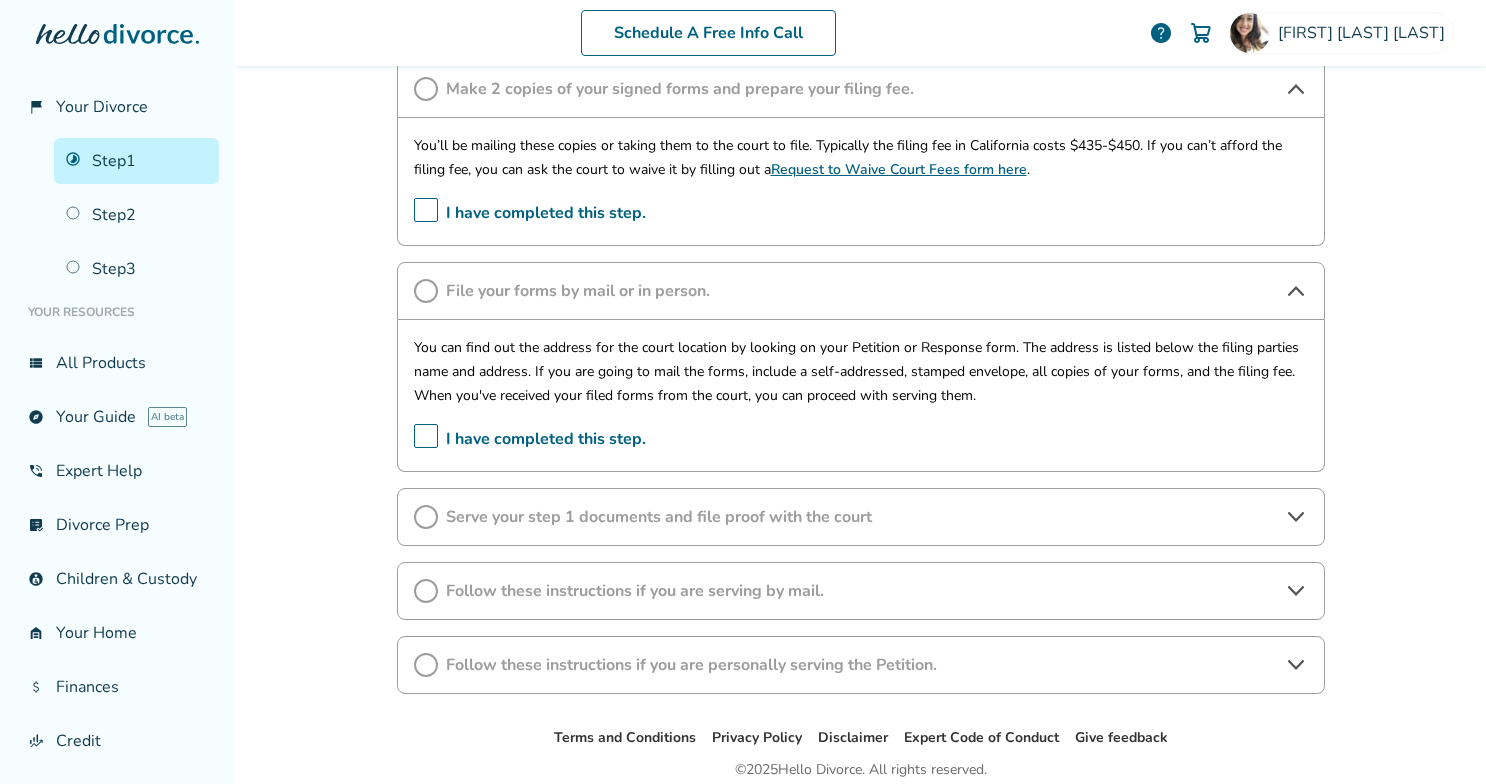 scroll, scrollTop: 872, scrollLeft: 0, axis: vertical 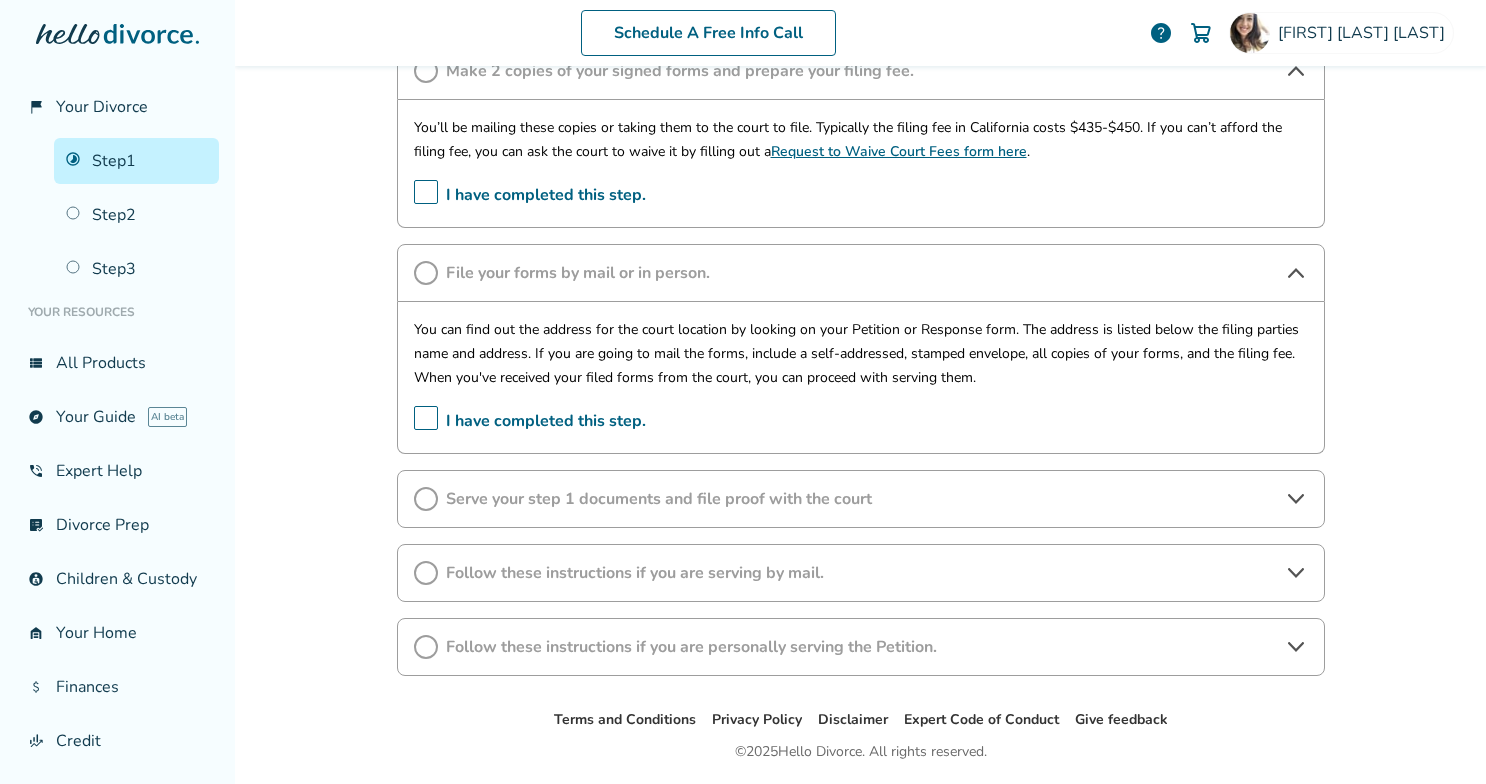 click on "Serve your step 1 documents and file proof with the court" at bounding box center [861, 499] 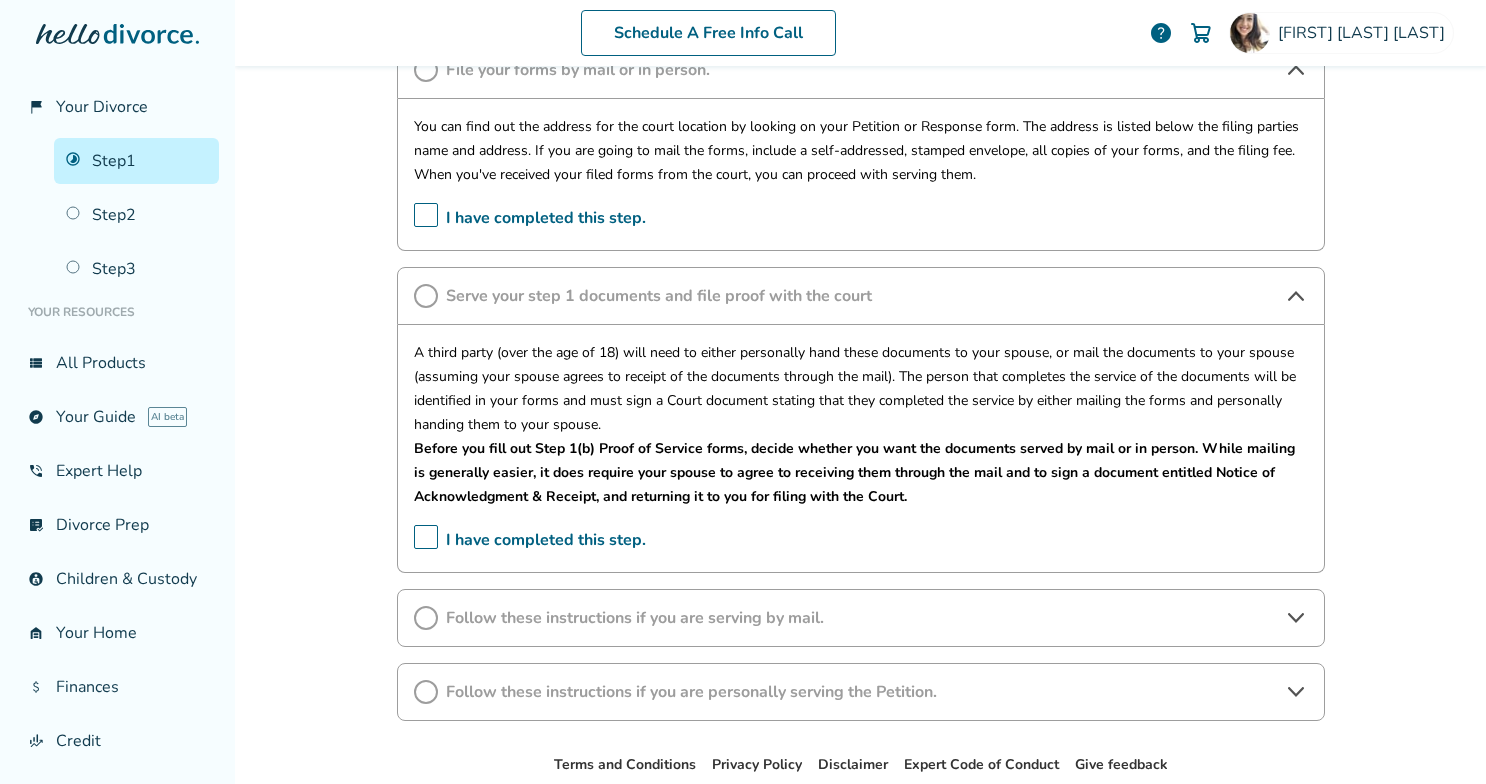 scroll, scrollTop: 1080, scrollLeft: 0, axis: vertical 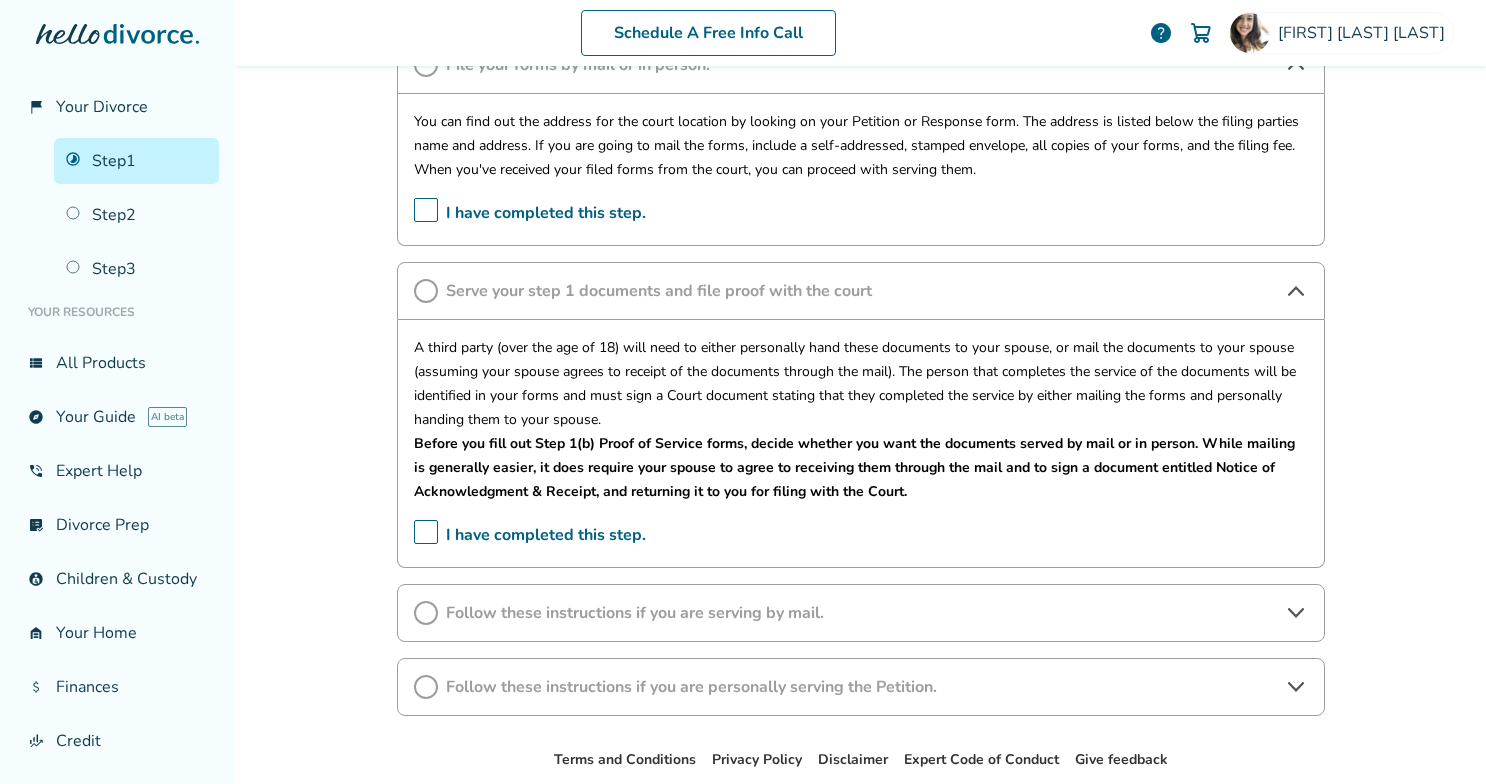 click on "Follow these instructions if you are serving by mail." at bounding box center [861, 613] 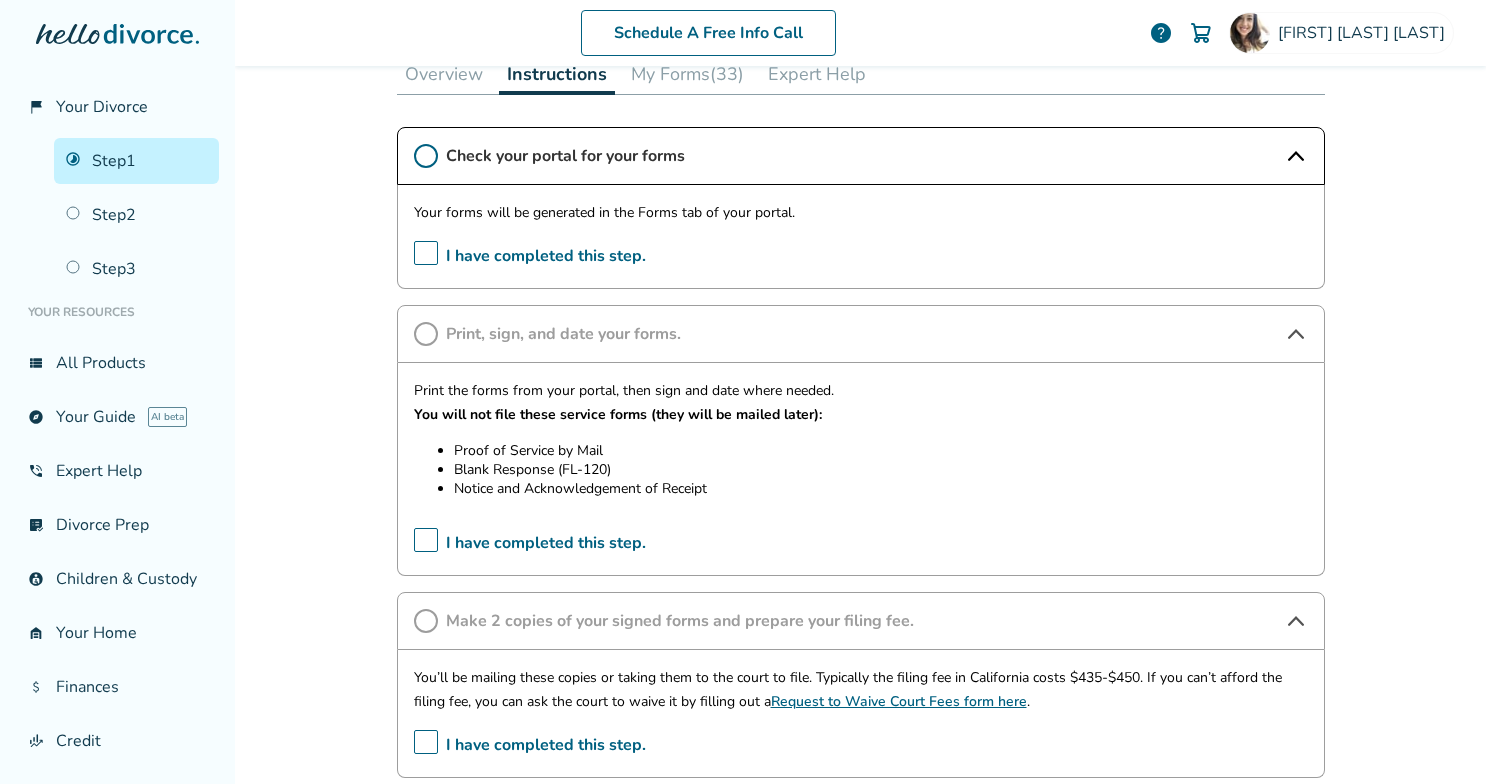 scroll, scrollTop: 325, scrollLeft: 0, axis: vertical 